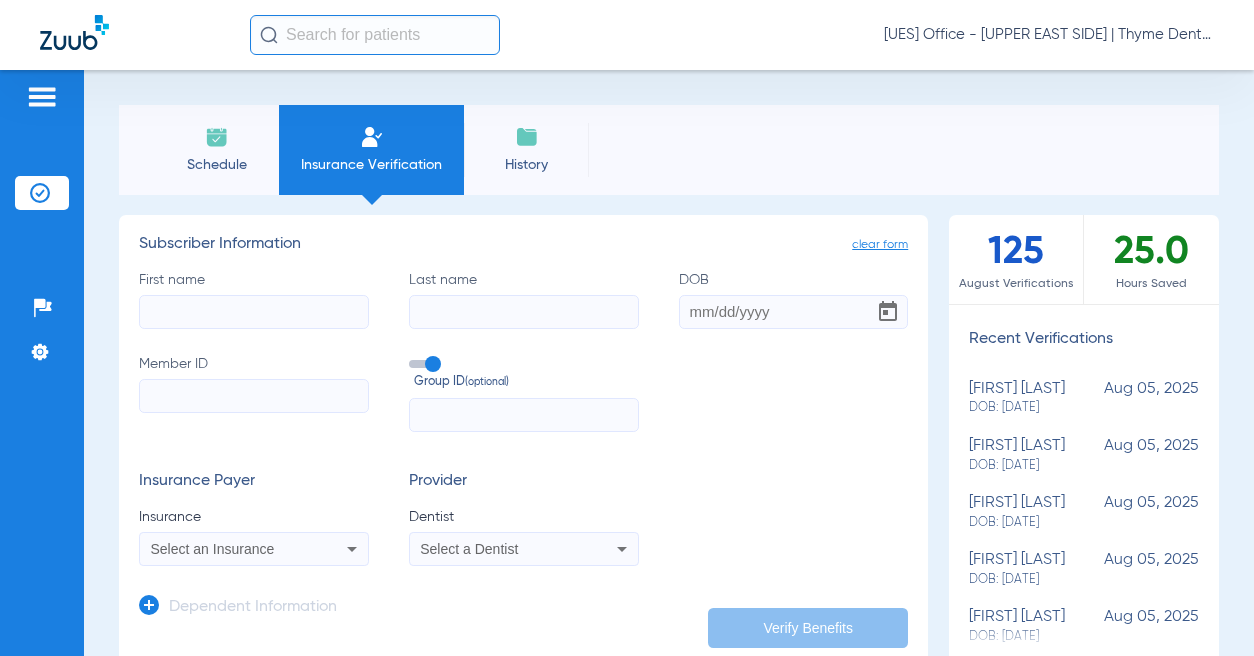 scroll, scrollTop: 0, scrollLeft: 0, axis: both 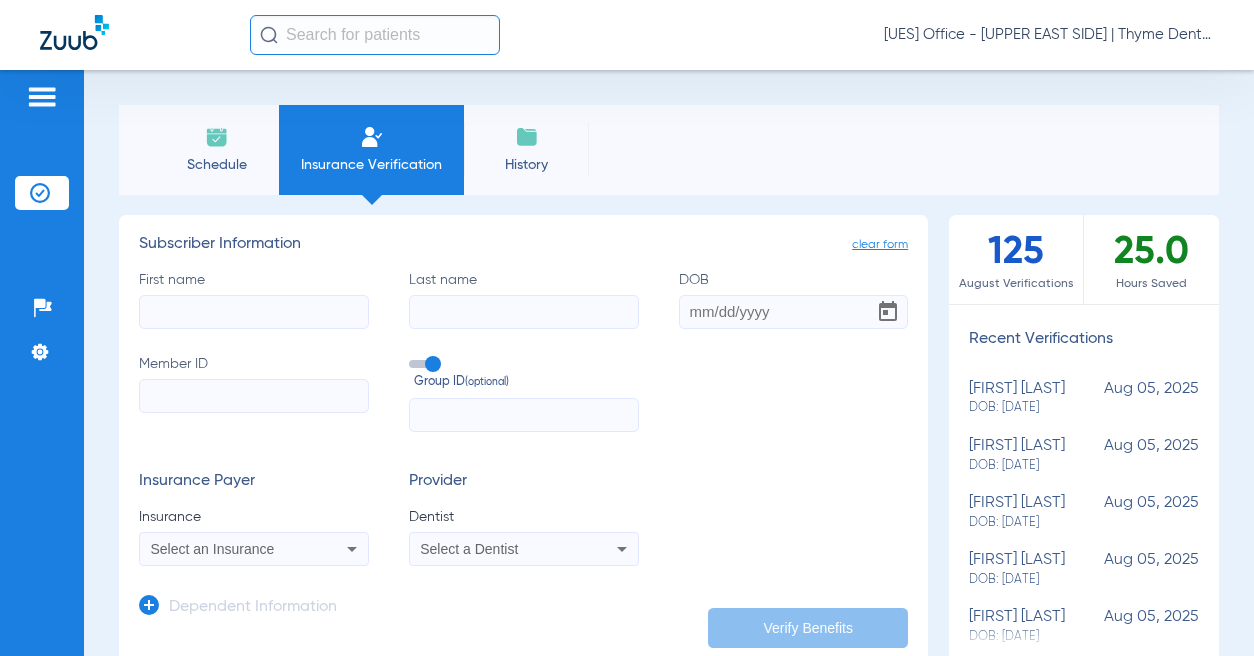 click on "First name" 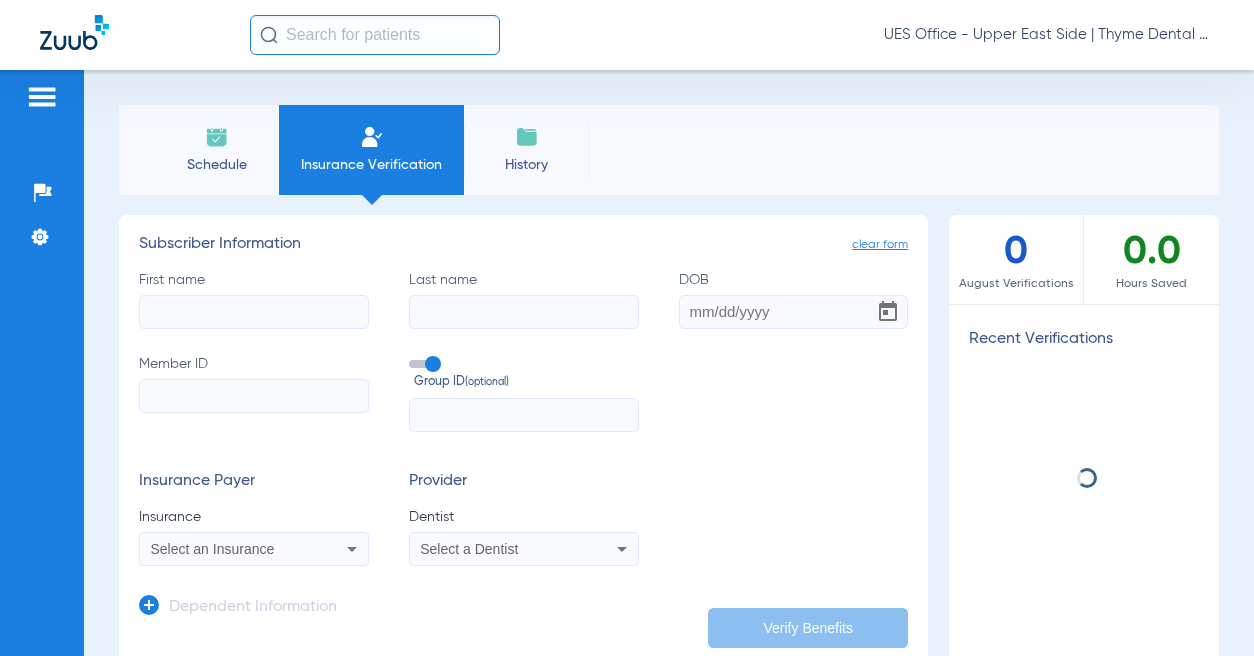 scroll, scrollTop: 0, scrollLeft: 0, axis: both 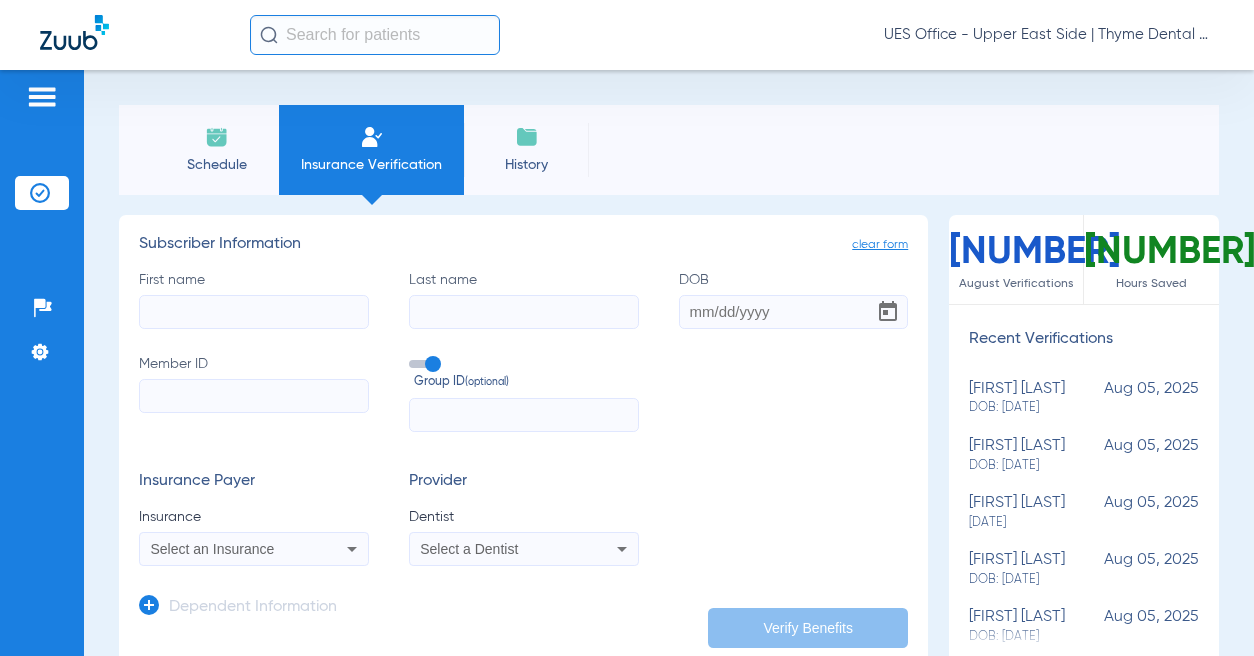 click on "First name" 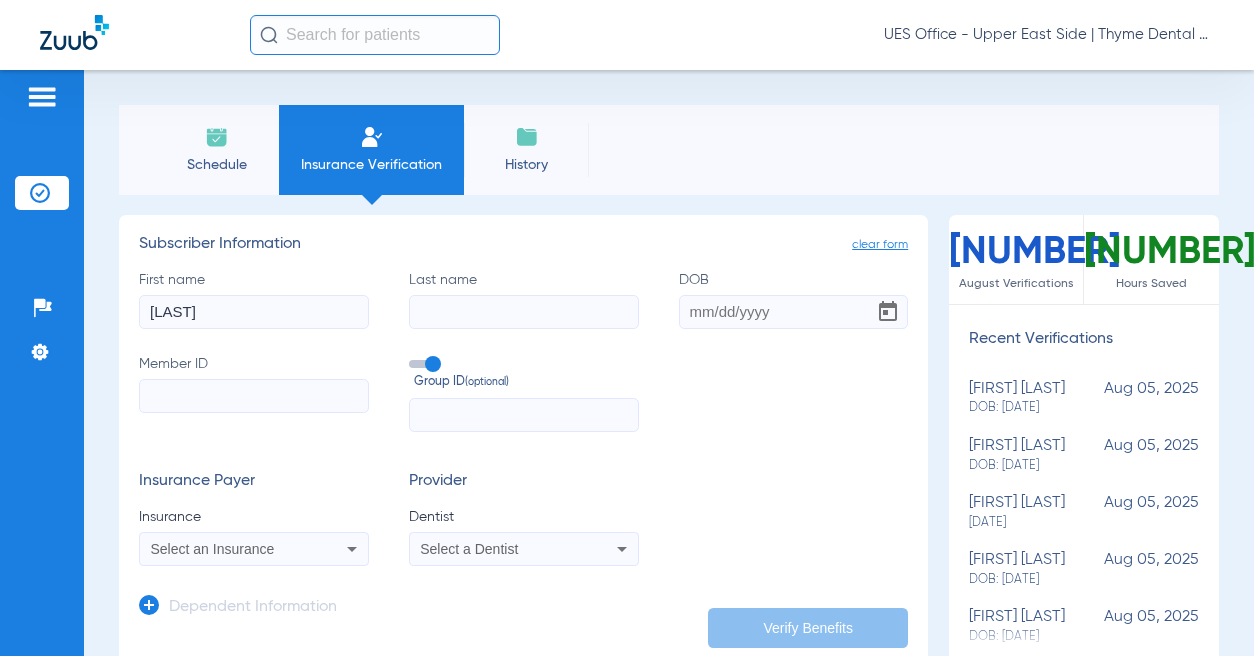 type on "[LAST]" 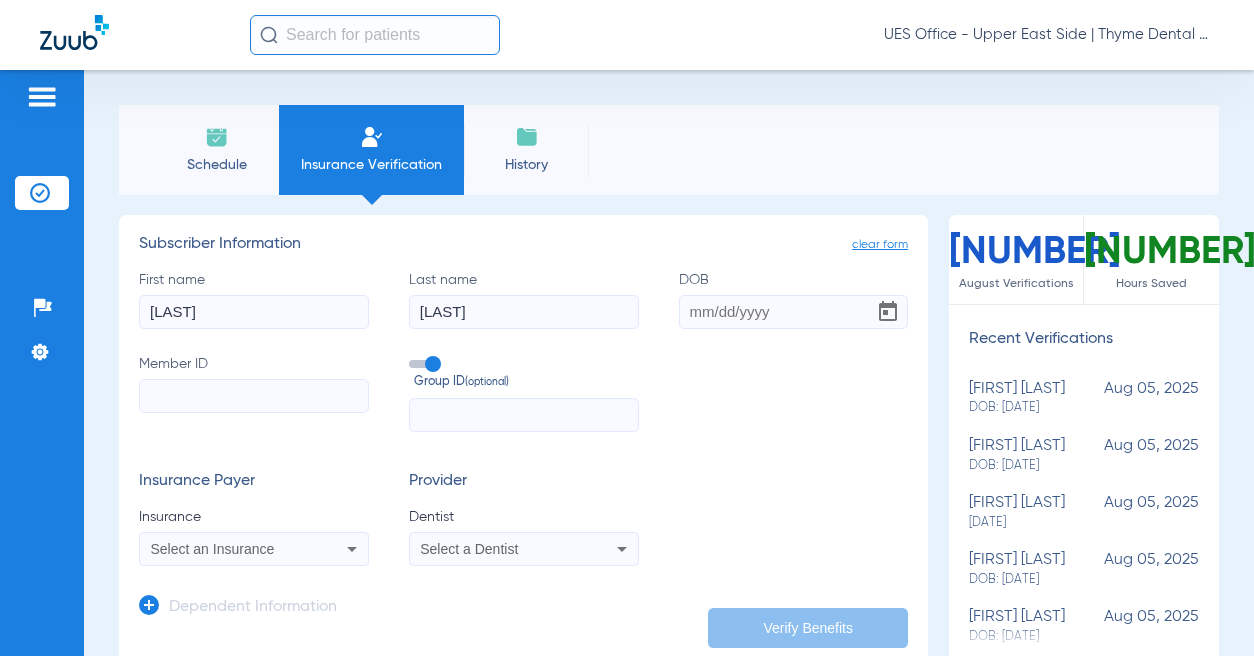 type on "[LAST]" 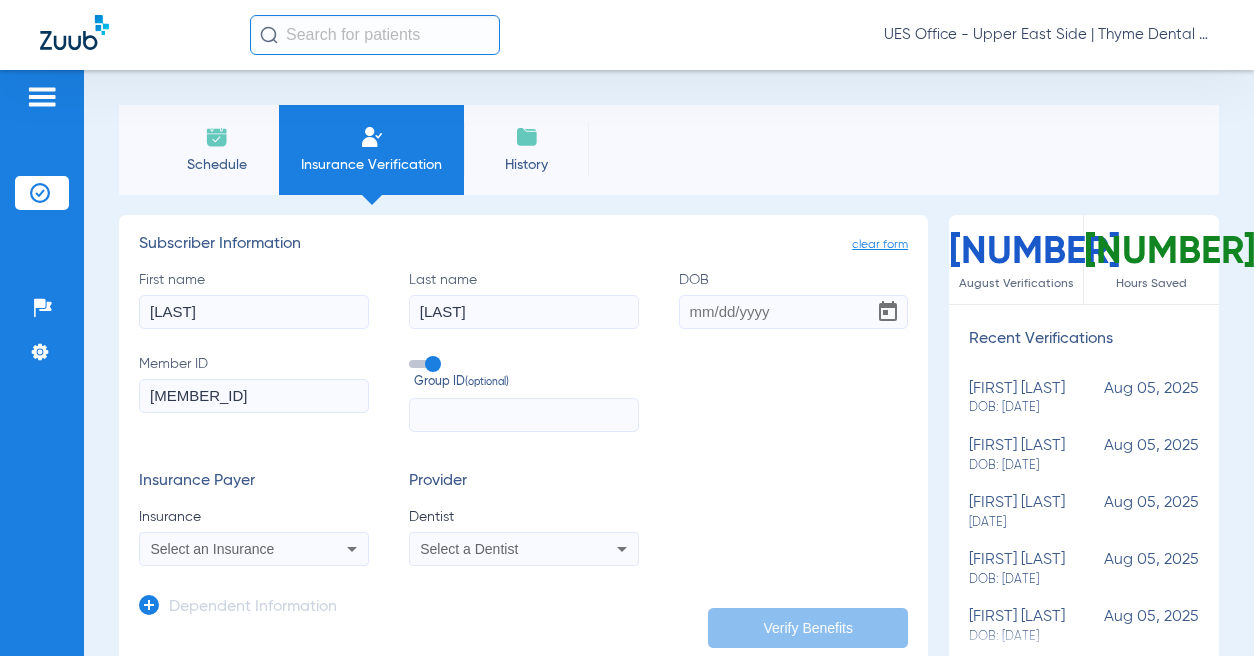 click on "Group ID  (optional)" 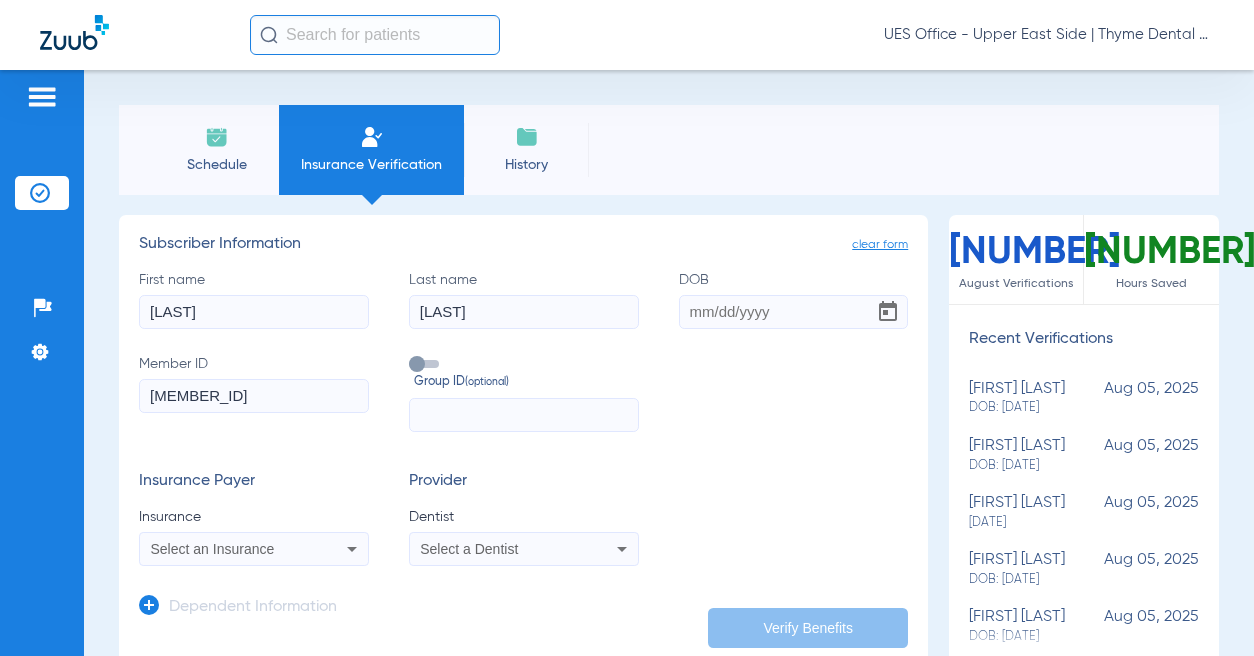click on "[MEMBER_ID]" 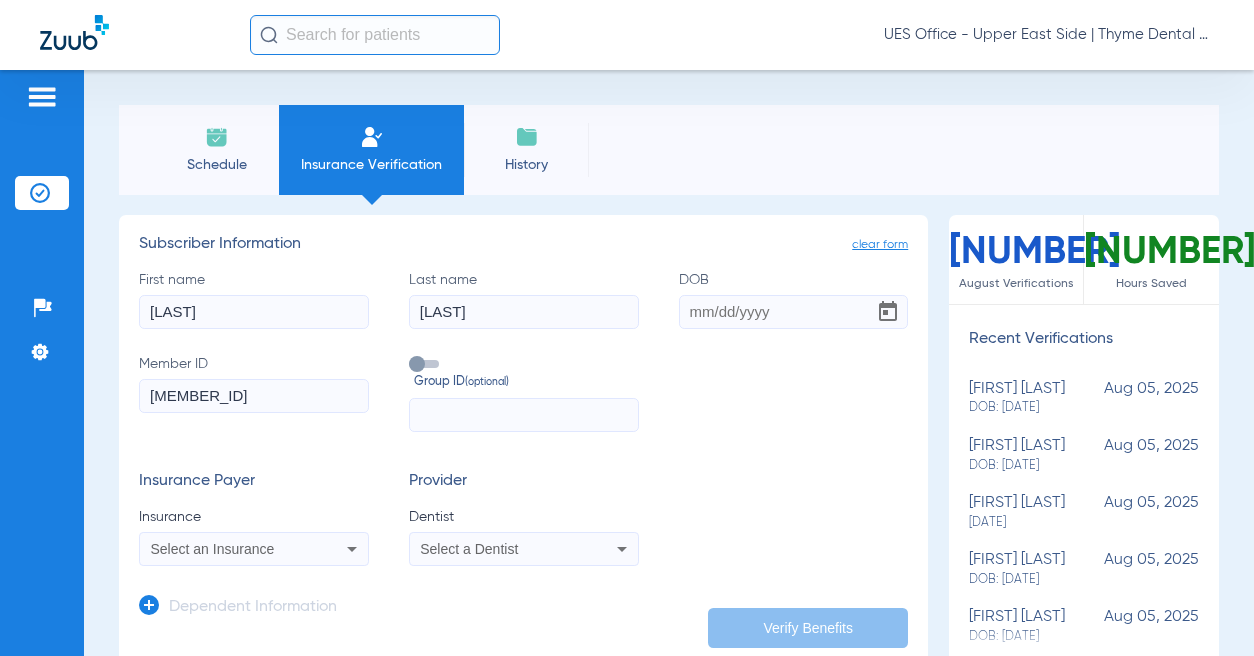 type on "[MEMBER_ID]" 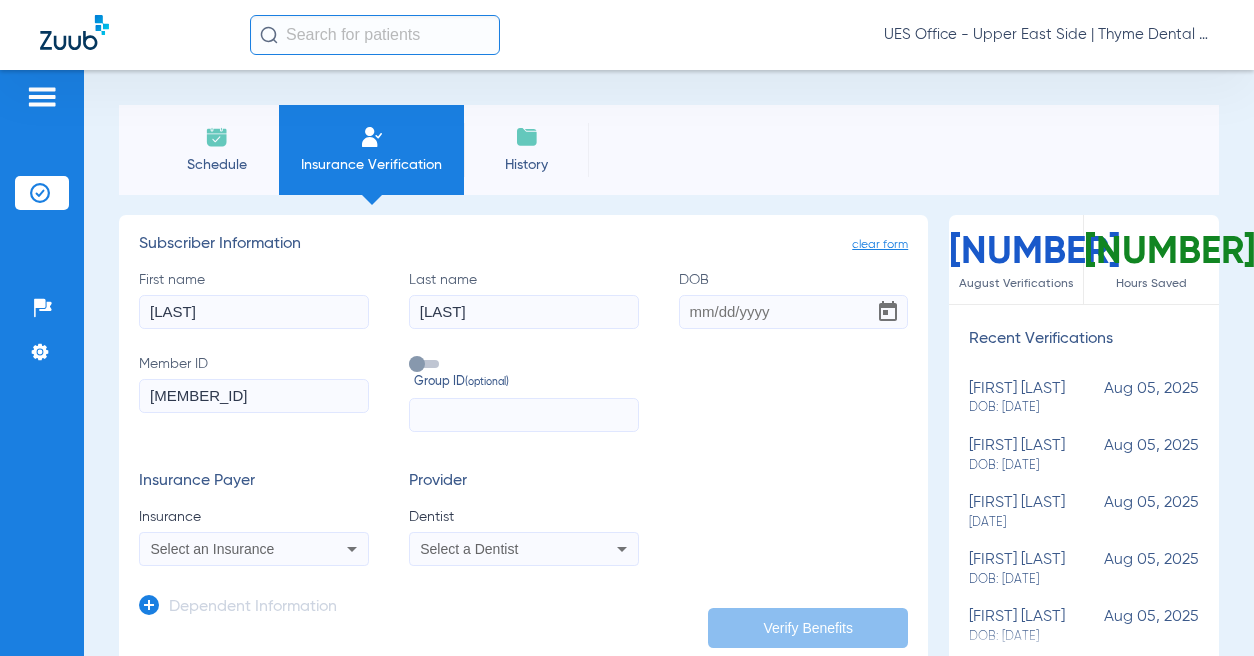 click on "Select an Insurance" at bounding box center (213, 549) 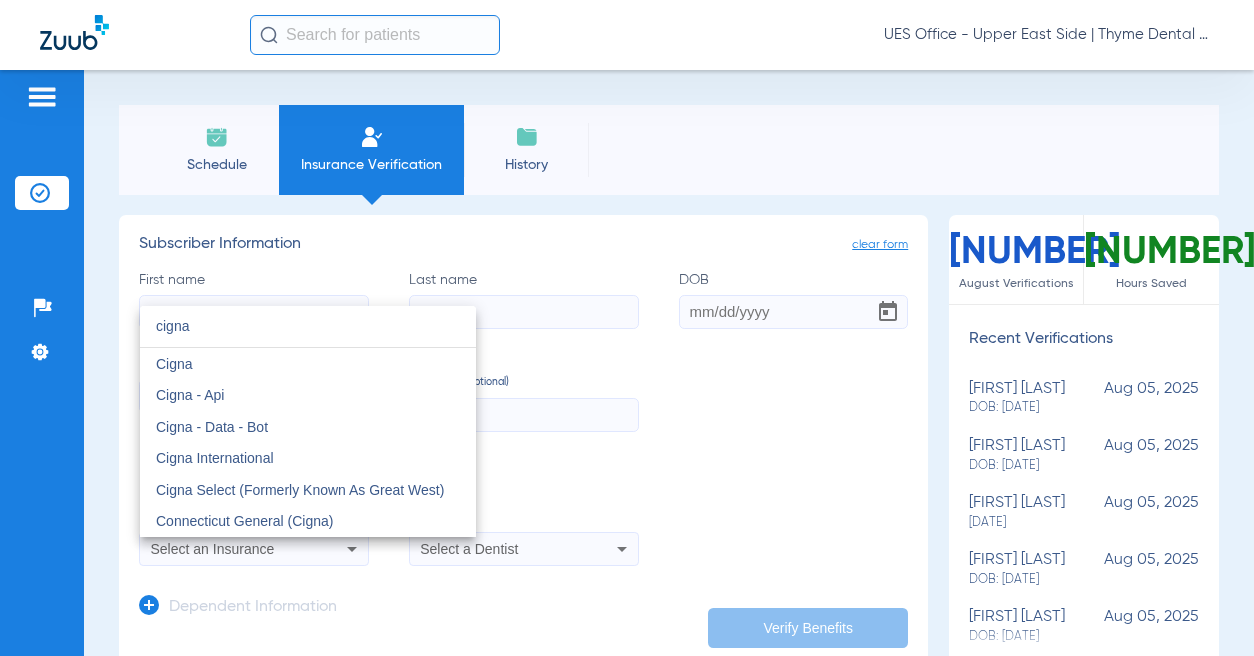 type on "cigna" 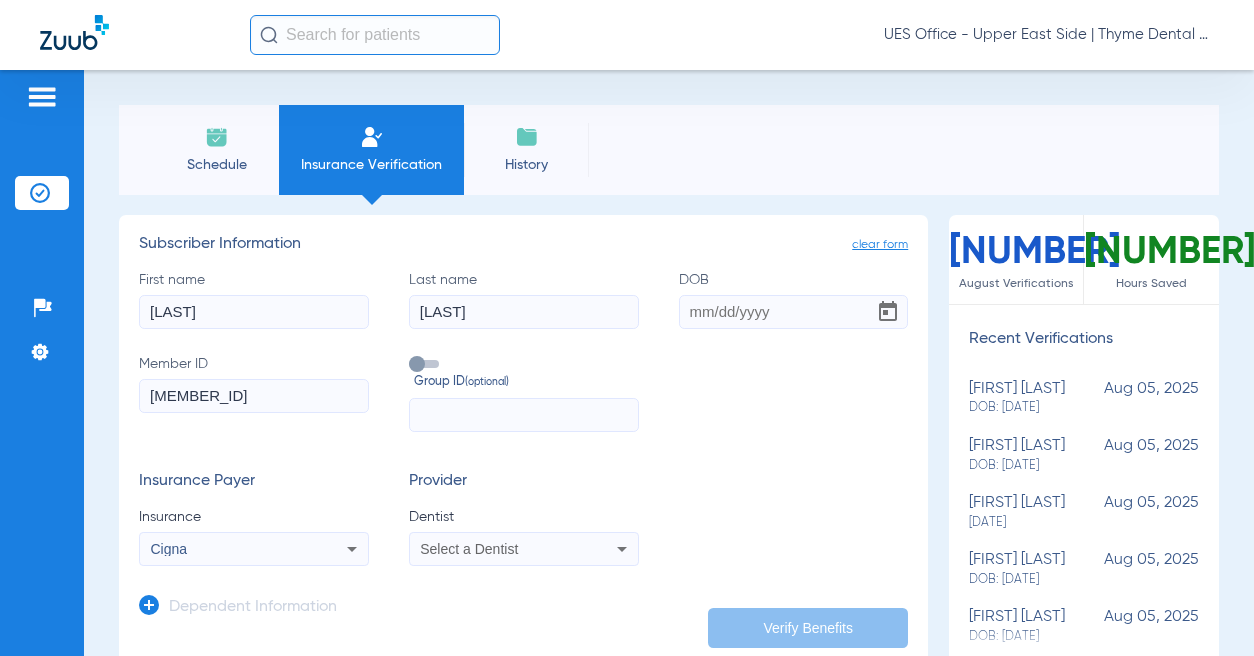 click on "Select a Dentist" at bounding box center [469, 549] 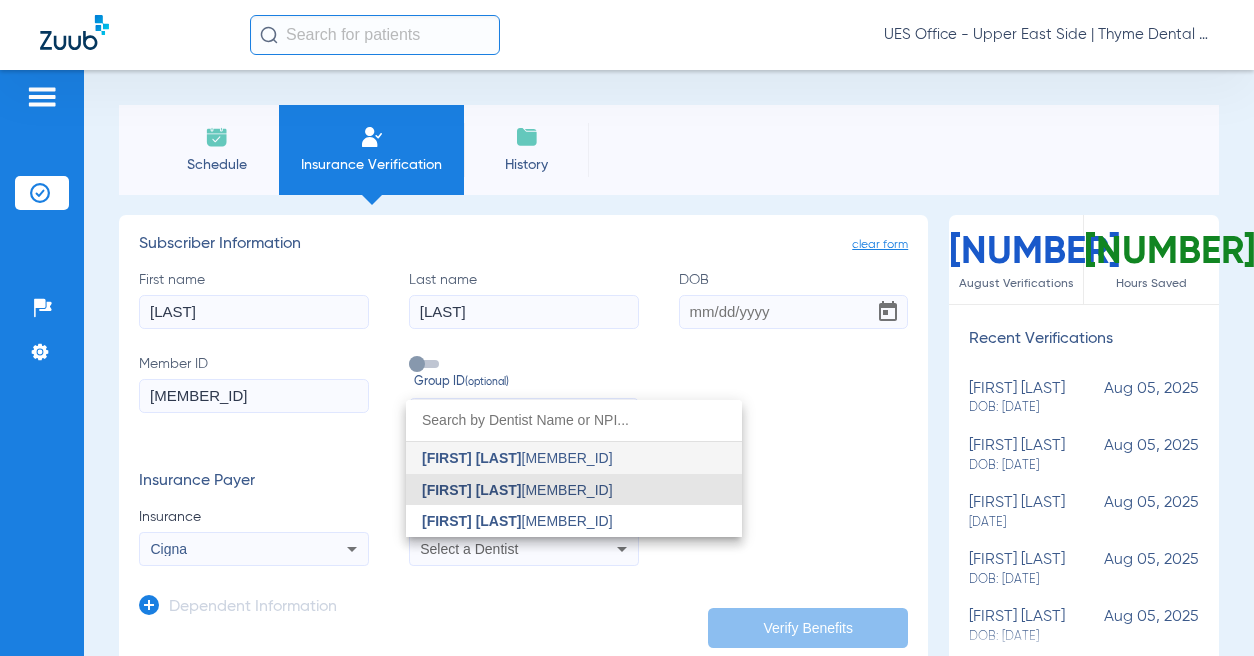 click on "[FIRST] [LAST]" at bounding box center (472, 490) 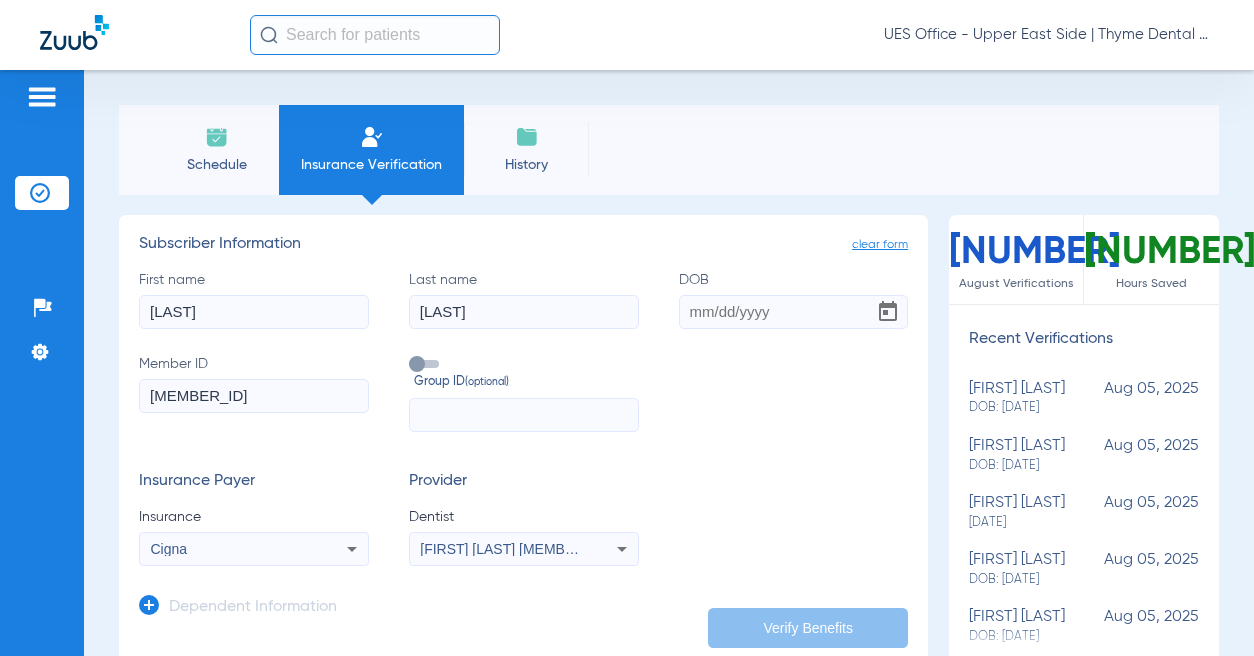 click on "[FIRST] [LAST] [MEMBER_ID]" at bounding box center [524, 549] 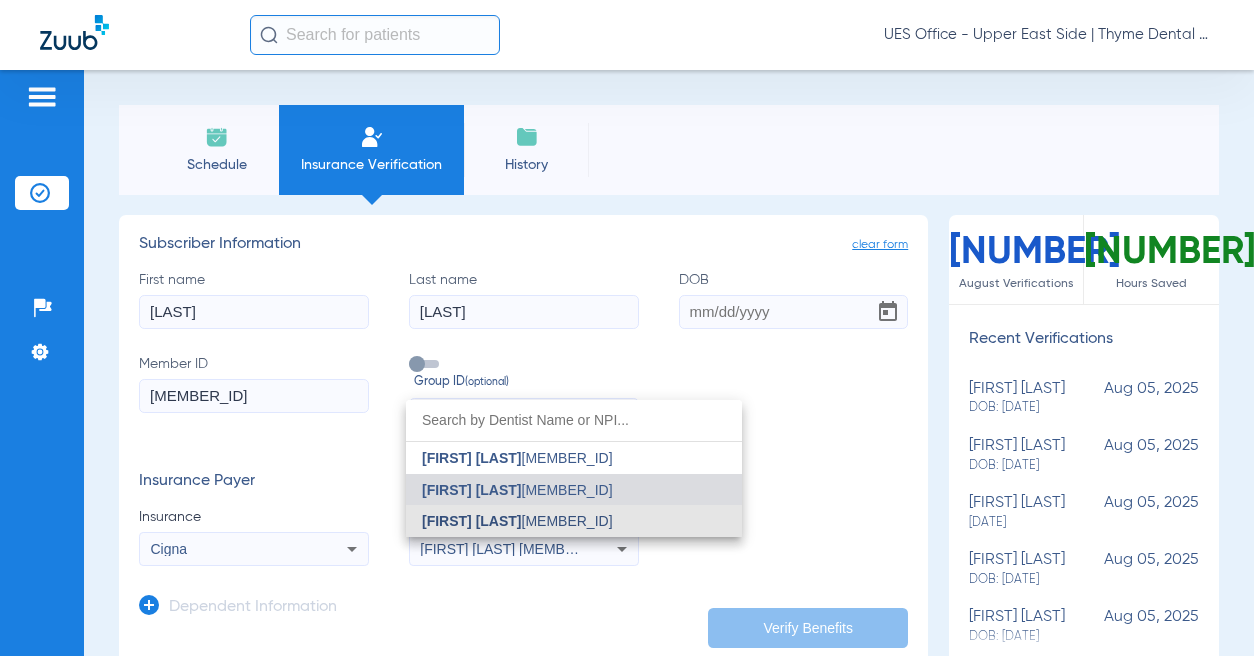 click on "[FIRST] [LAST]" at bounding box center (472, 521) 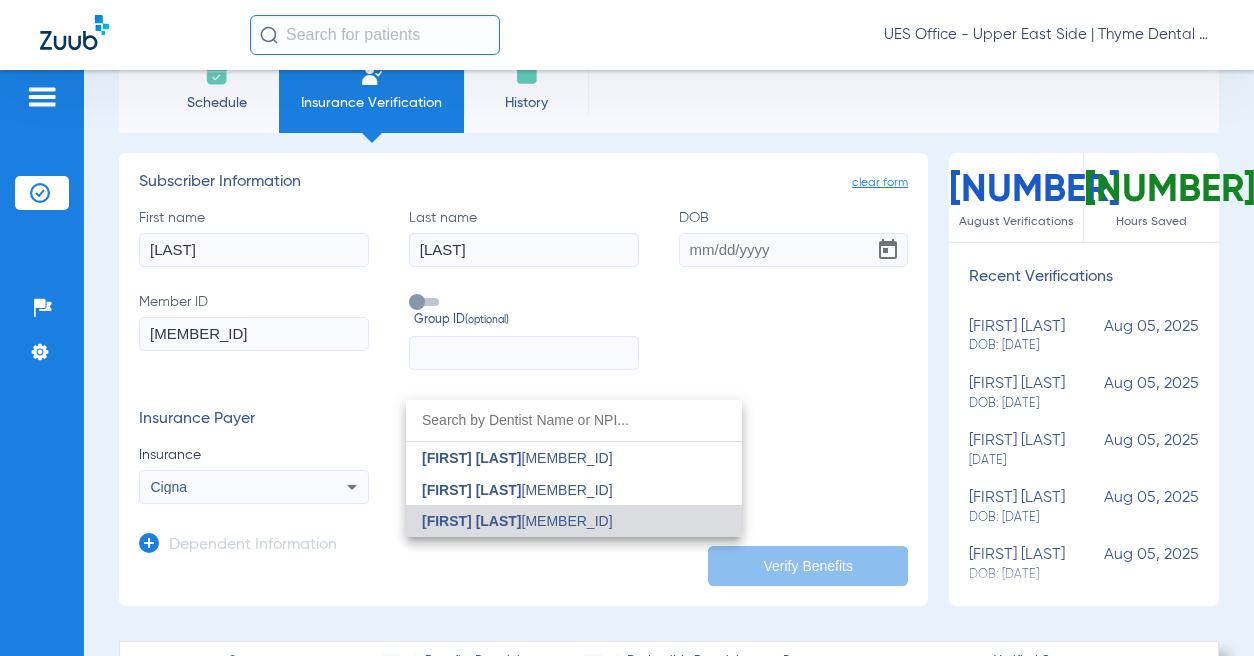 scroll, scrollTop: 200, scrollLeft: 0, axis: vertical 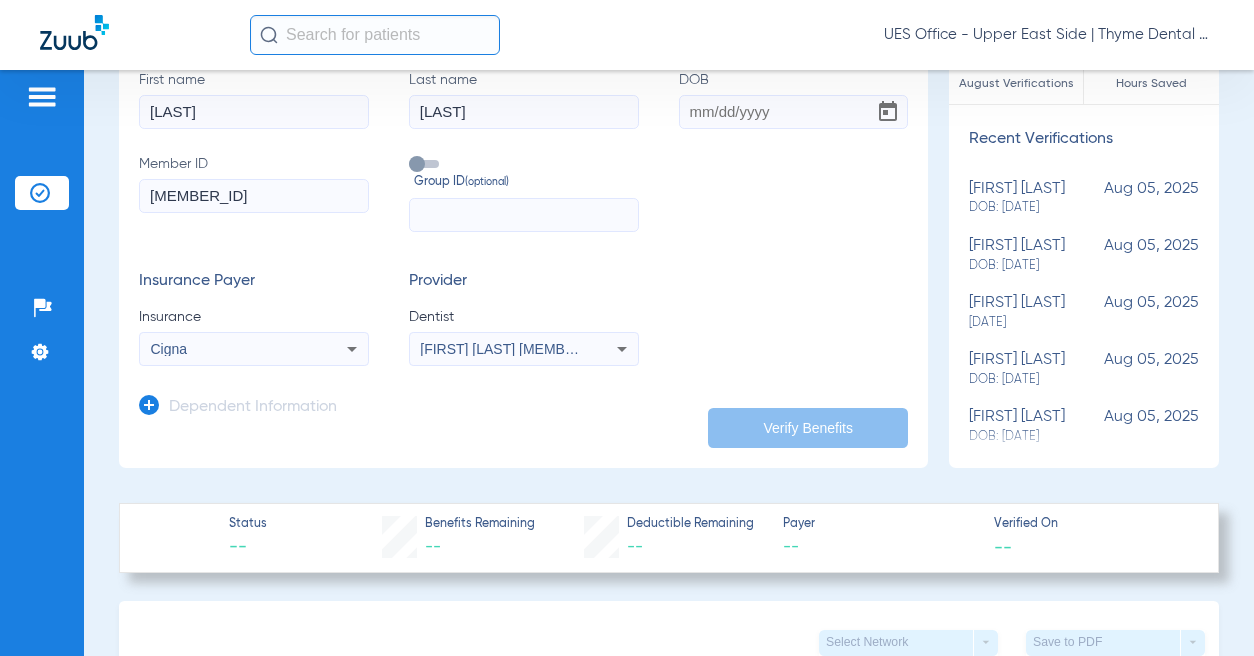 click on "DOB" 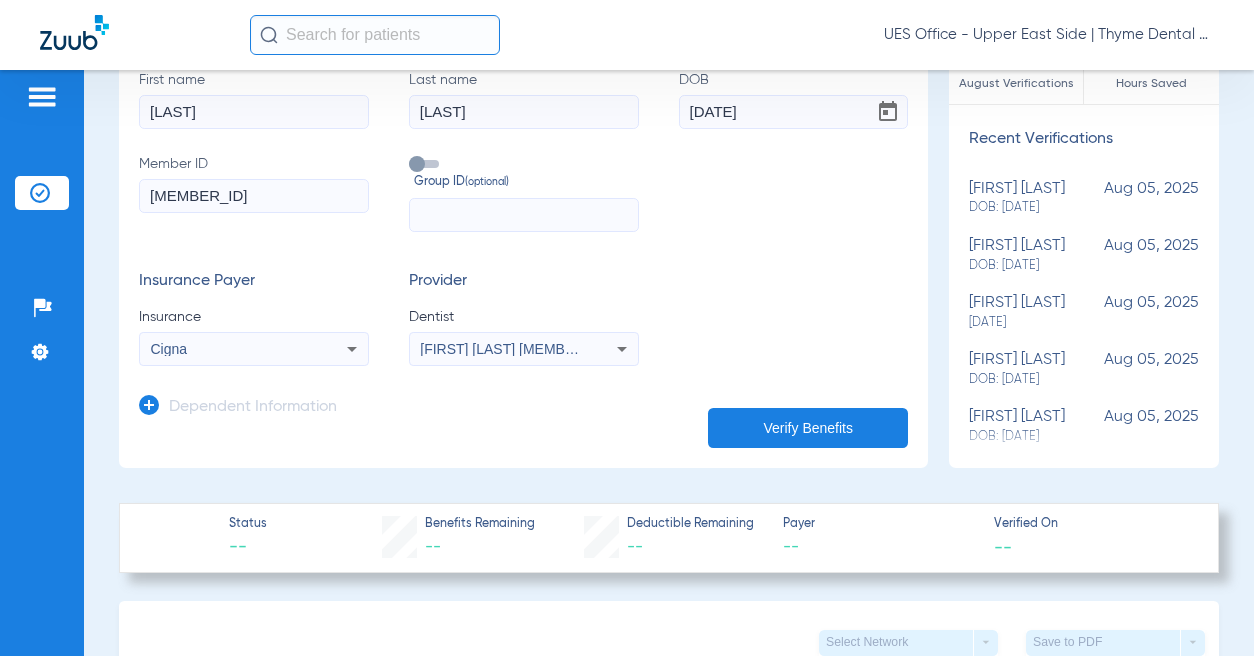 type on "[DATE]" 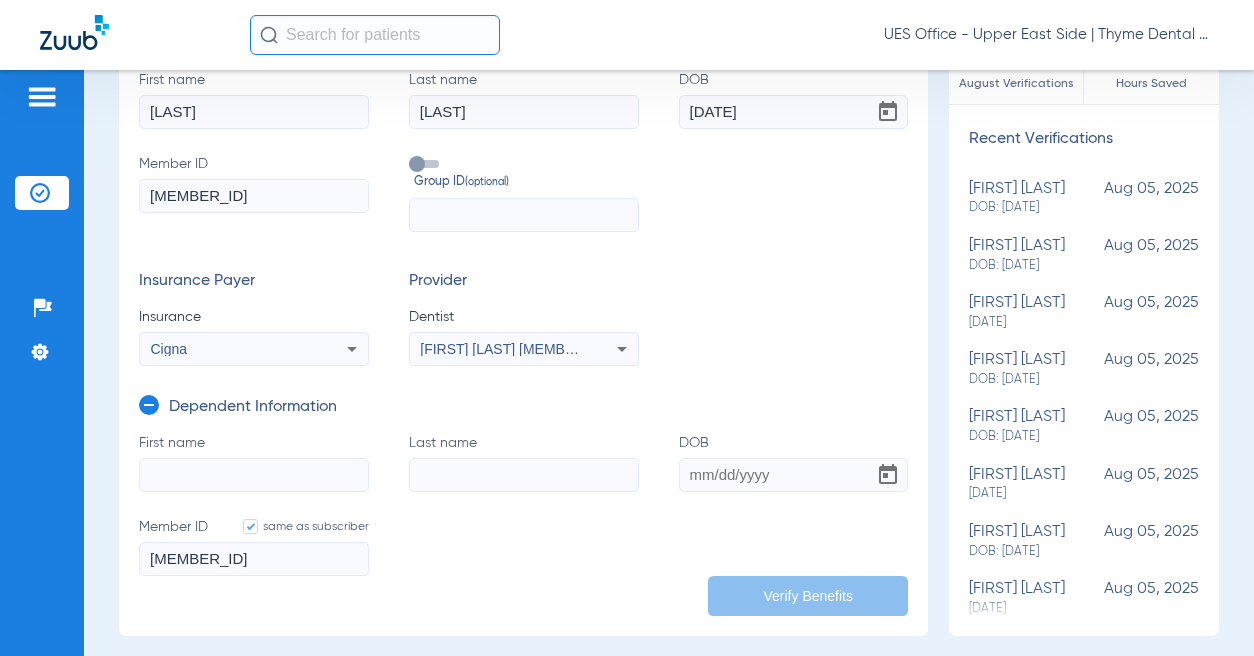 click on "First name" 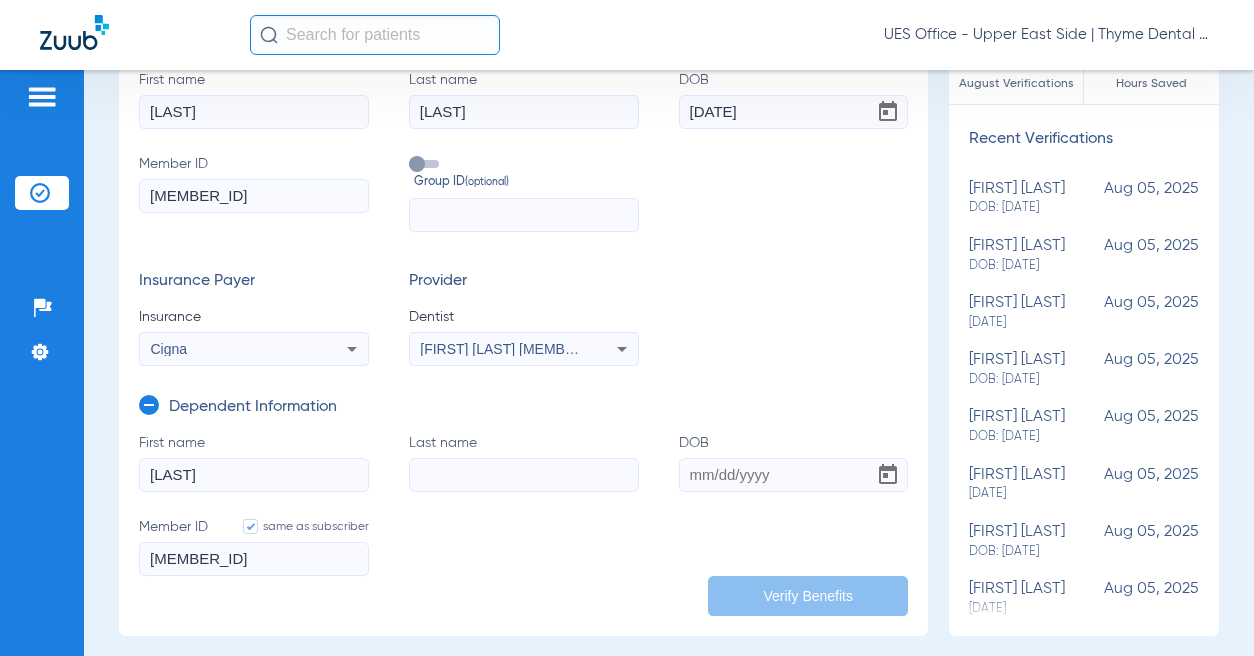 type on "[LAST]" 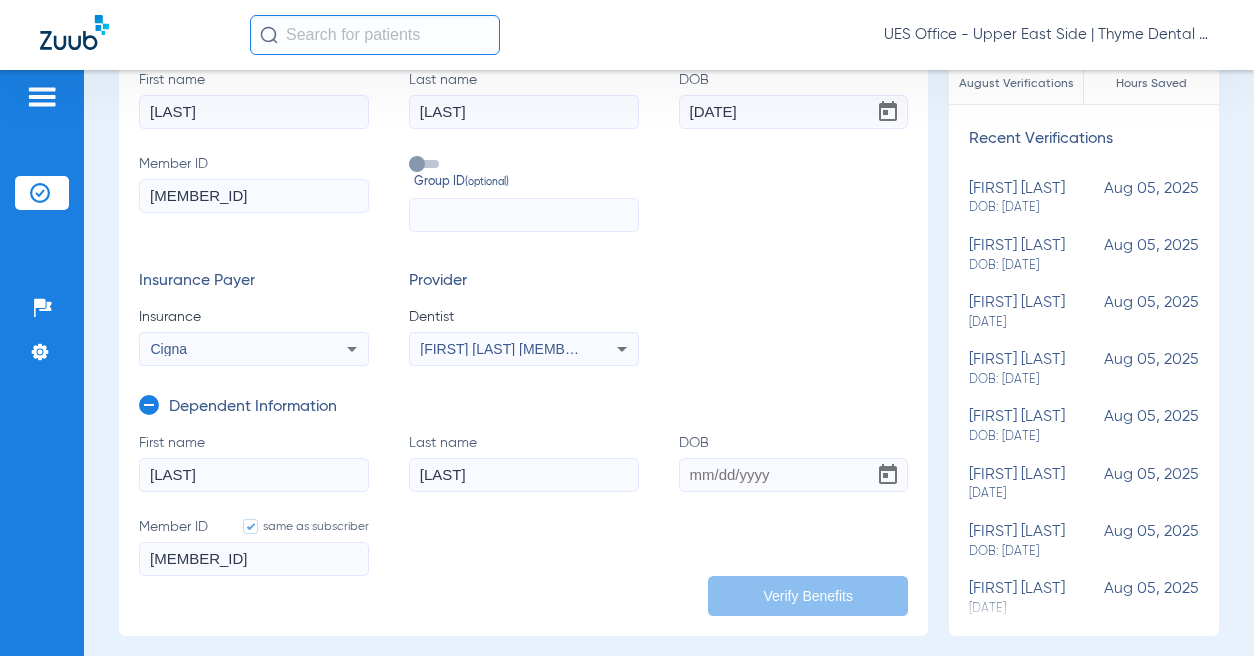 type on "[LAST]" 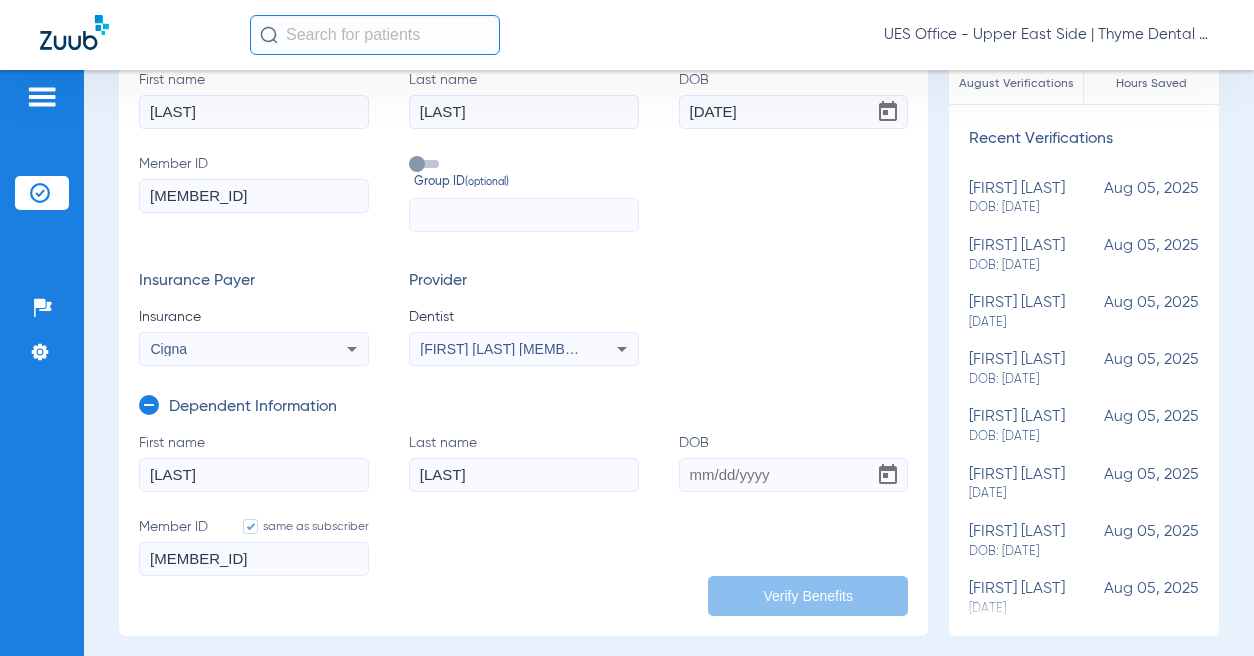 type on "[MEMBER_ID]" 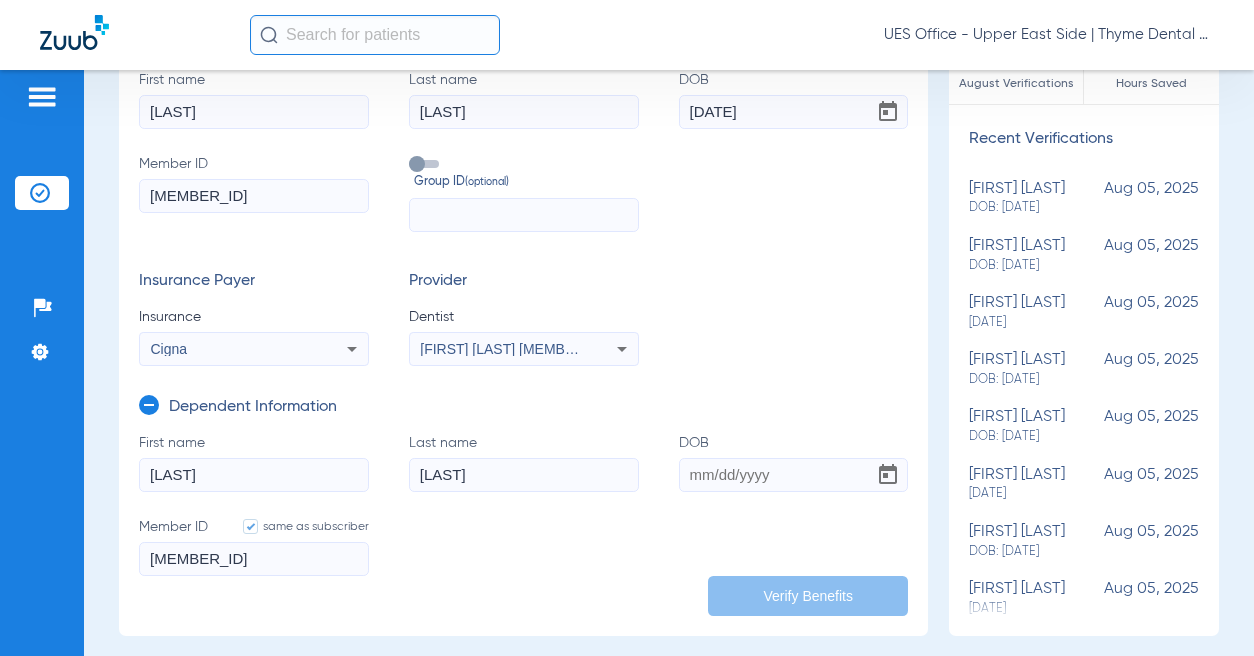 type on "[MEMBER_ID]" 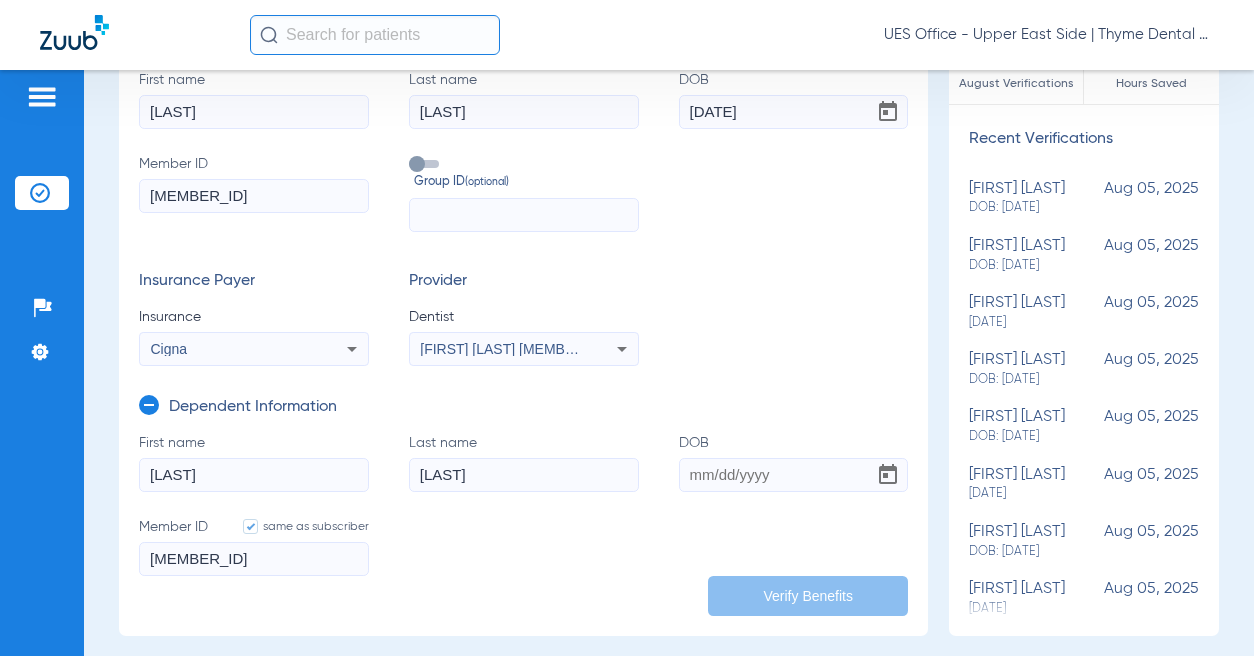 type on "[MEMBER_ID]" 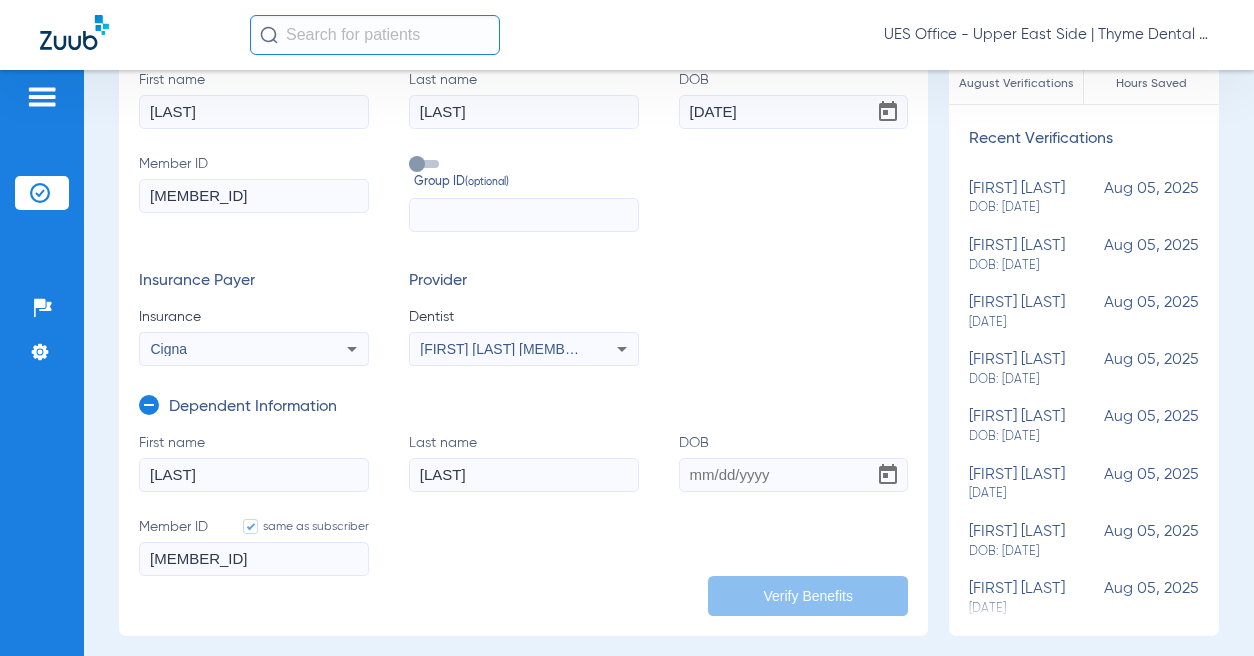 type on "[MEMBER_ID]" 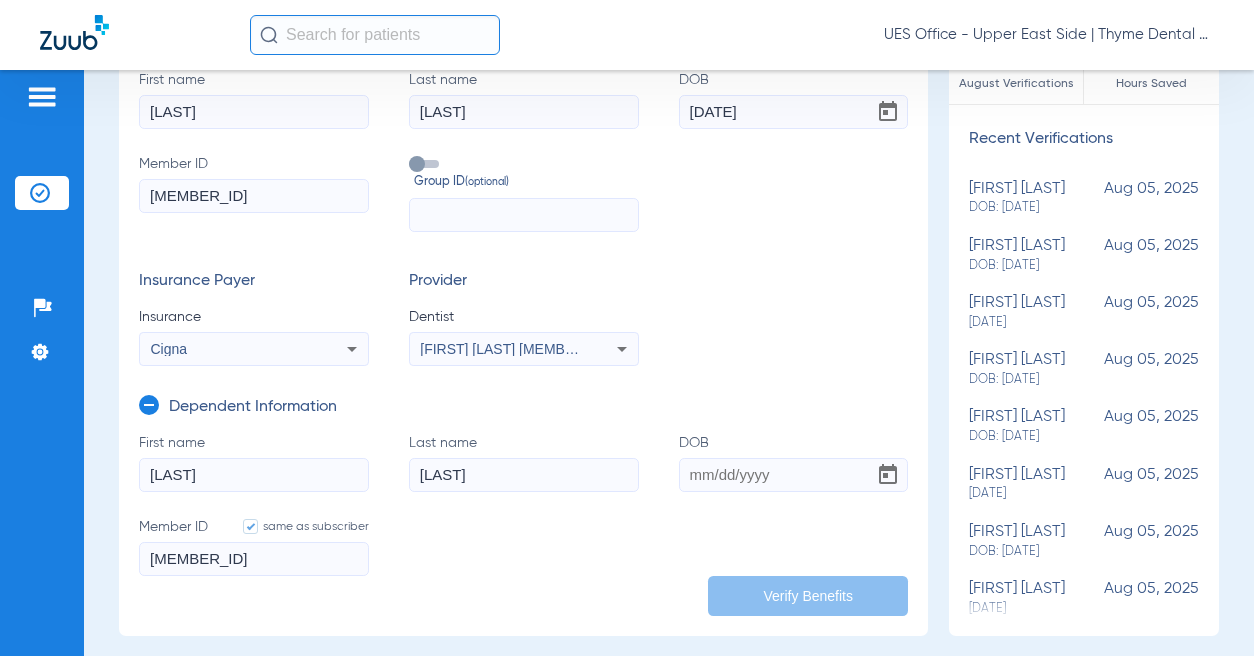 click on "DOB" 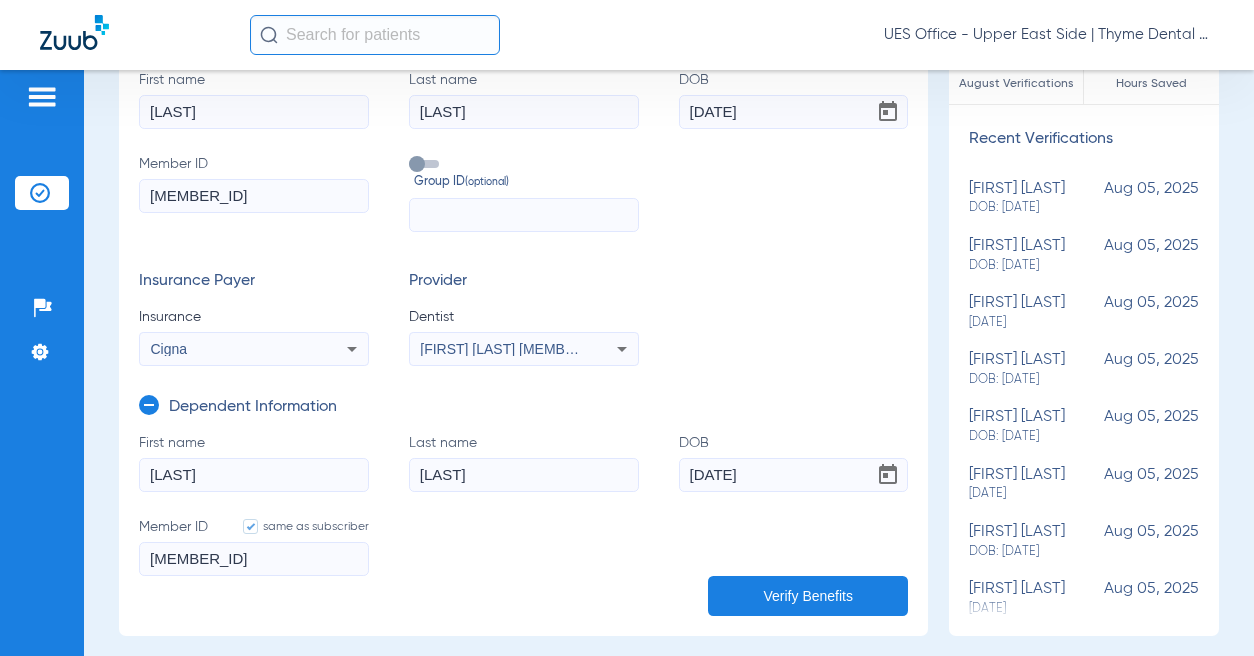 click on "DOB  [DATE]  Member ID   [MEMBER_ID]" 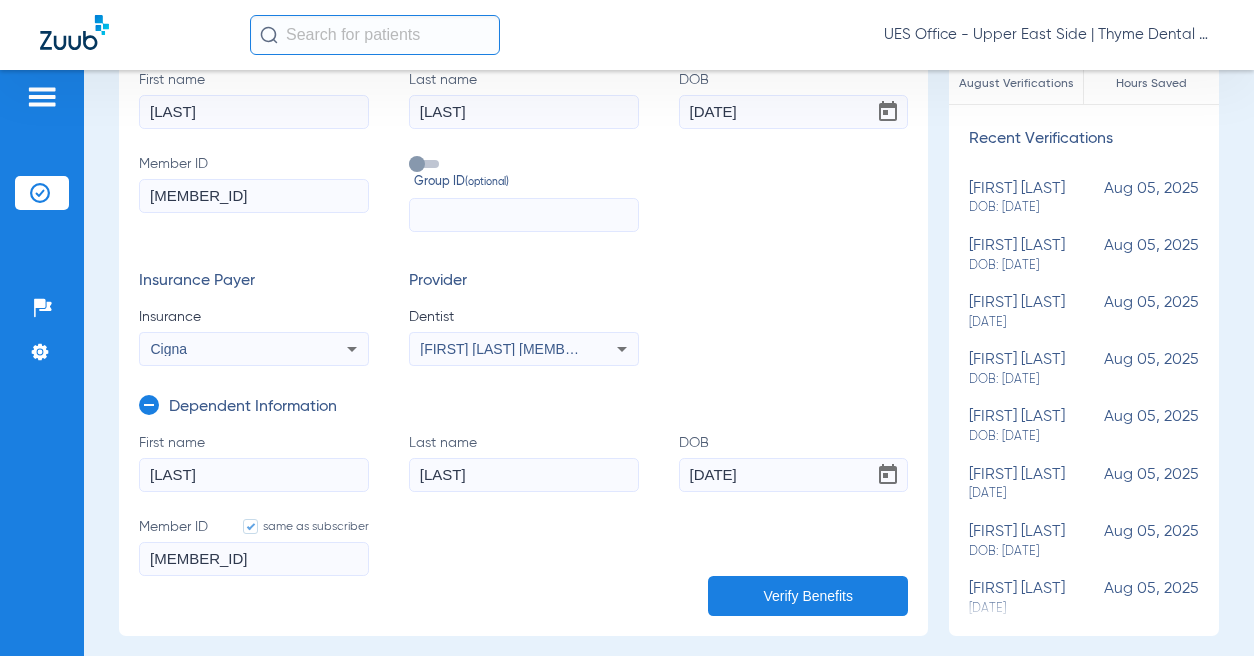 type on "[DATE]" 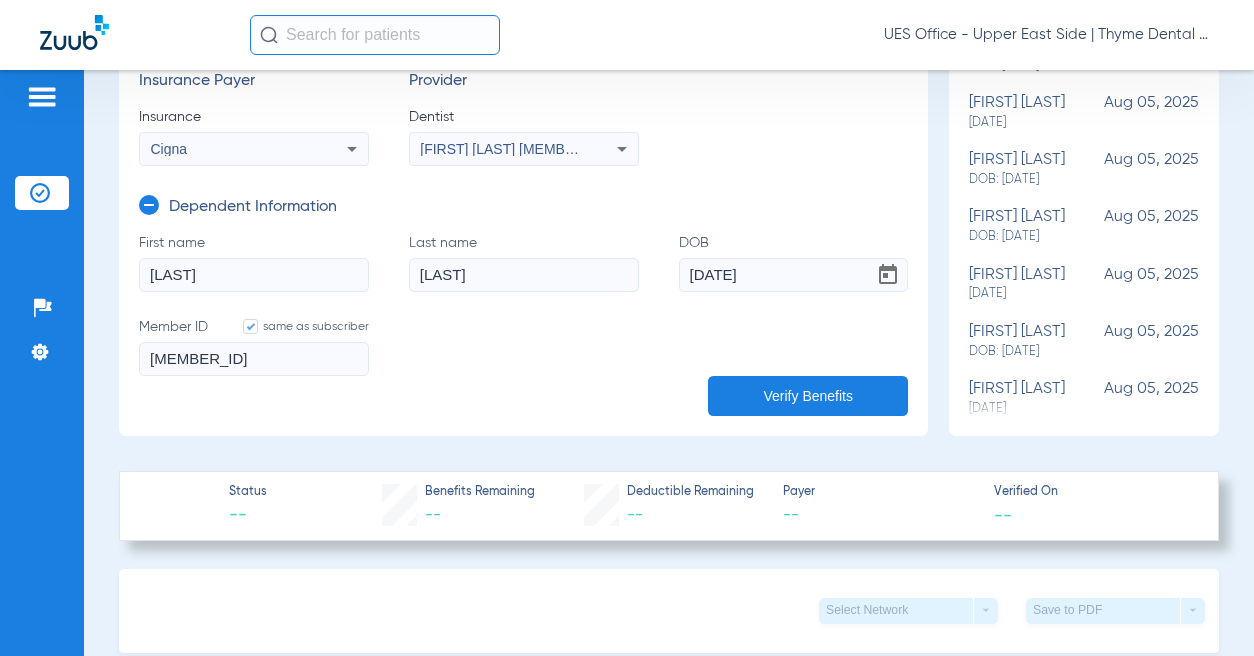 scroll, scrollTop: 300, scrollLeft: 0, axis: vertical 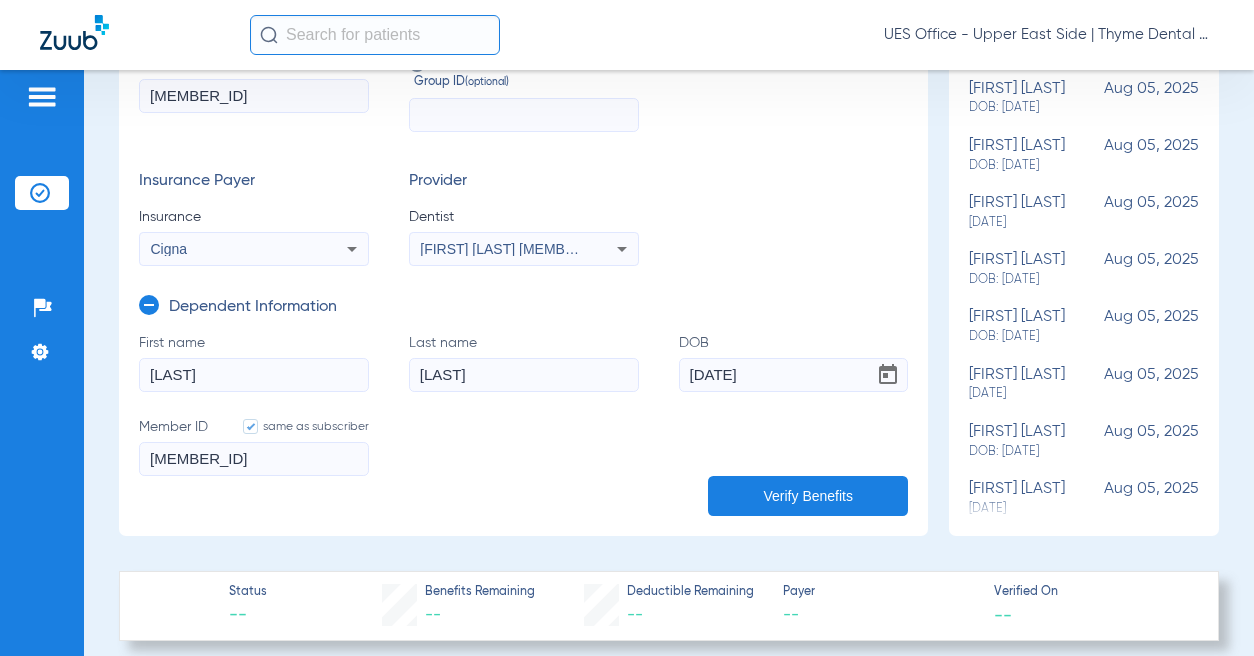click on "Verify Benefits" 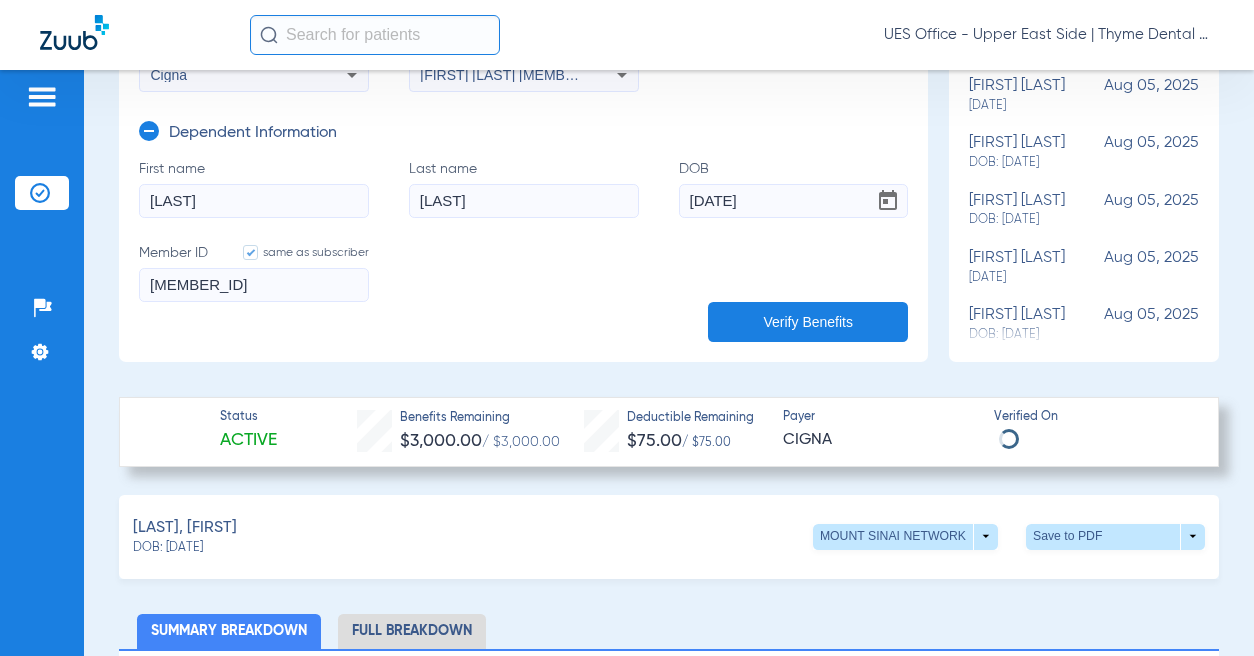 scroll, scrollTop: 600, scrollLeft: 0, axis: vertical 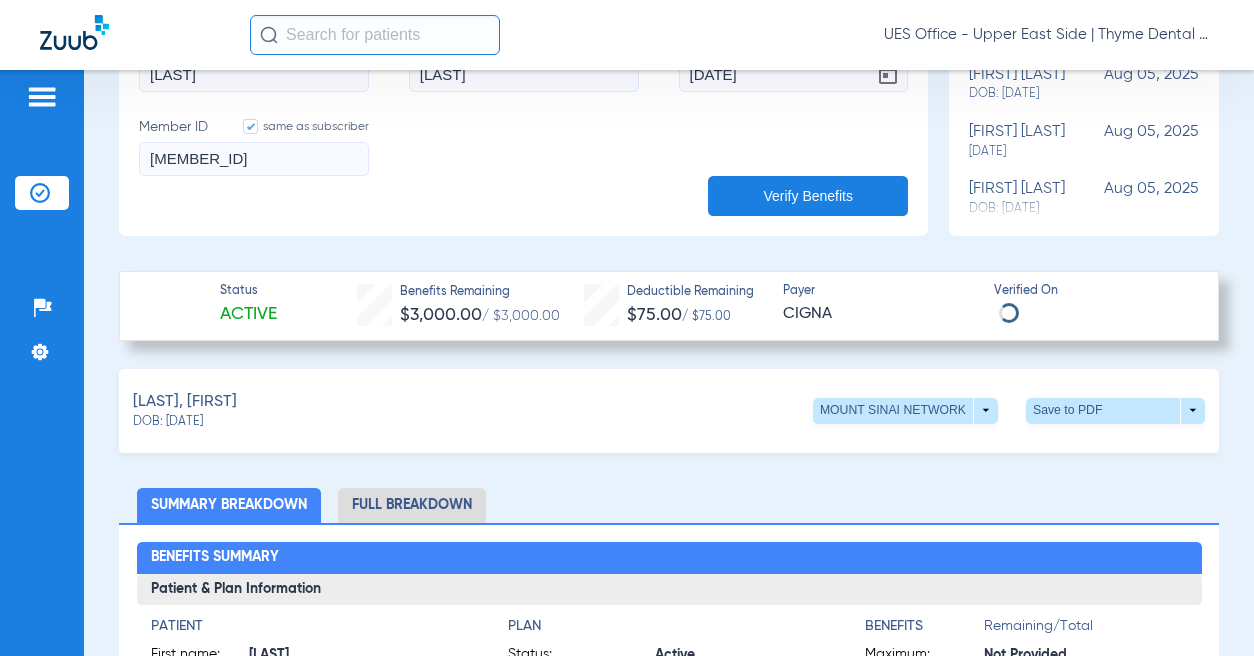 click 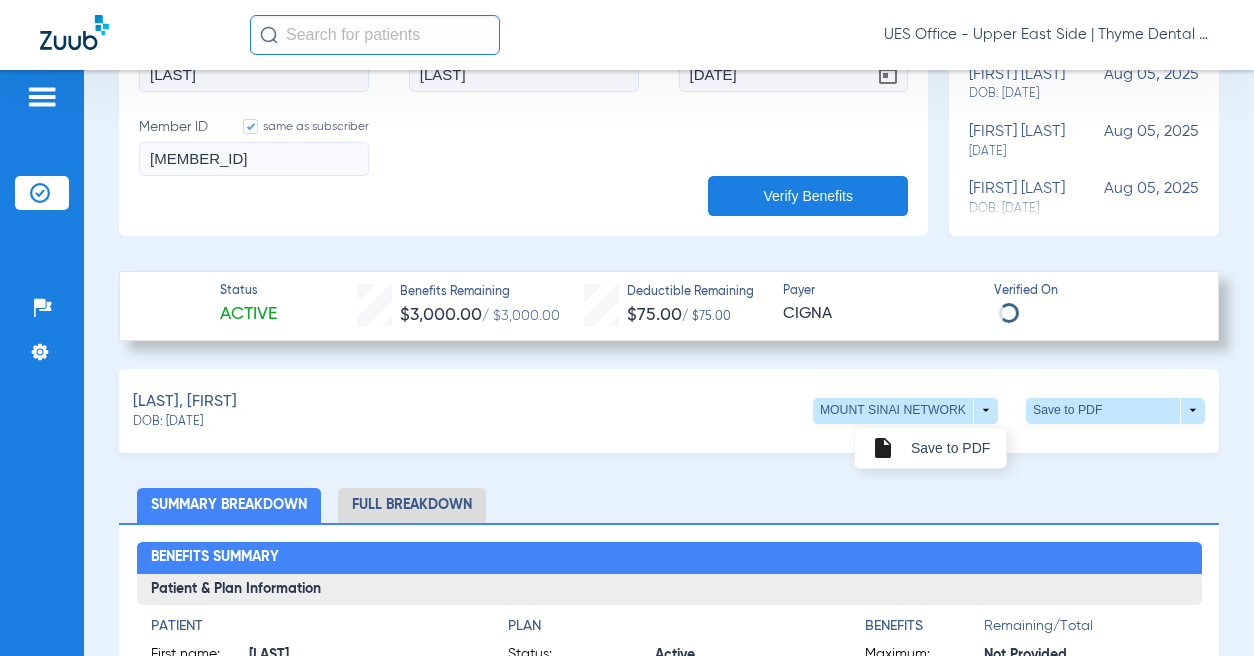 click on "Save to PDF" at bounding box center [950, 448] 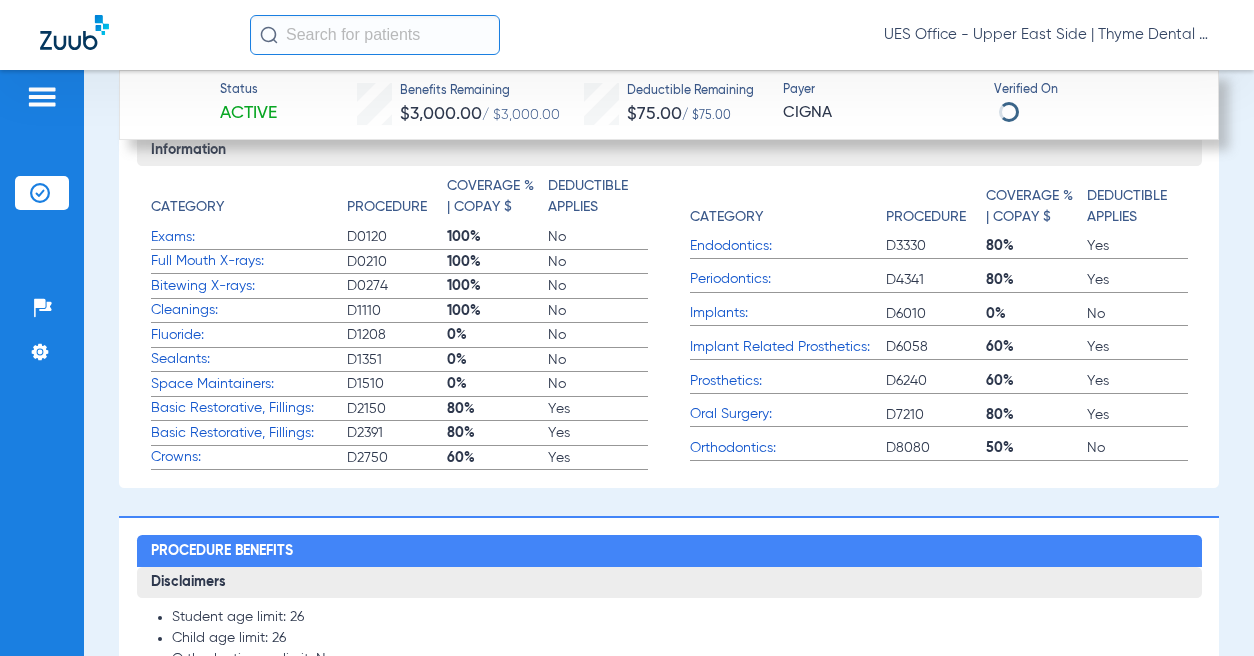 scroll, scrollTop: 1500, scrollLeft: 0, axis: vertical 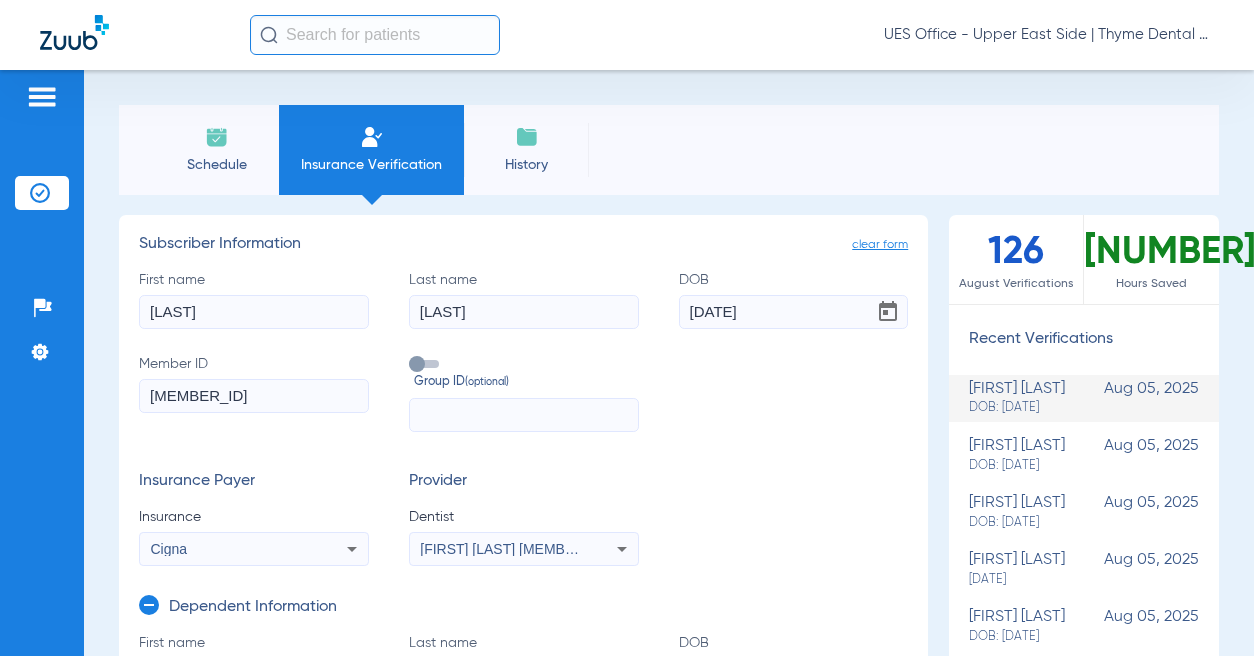 click 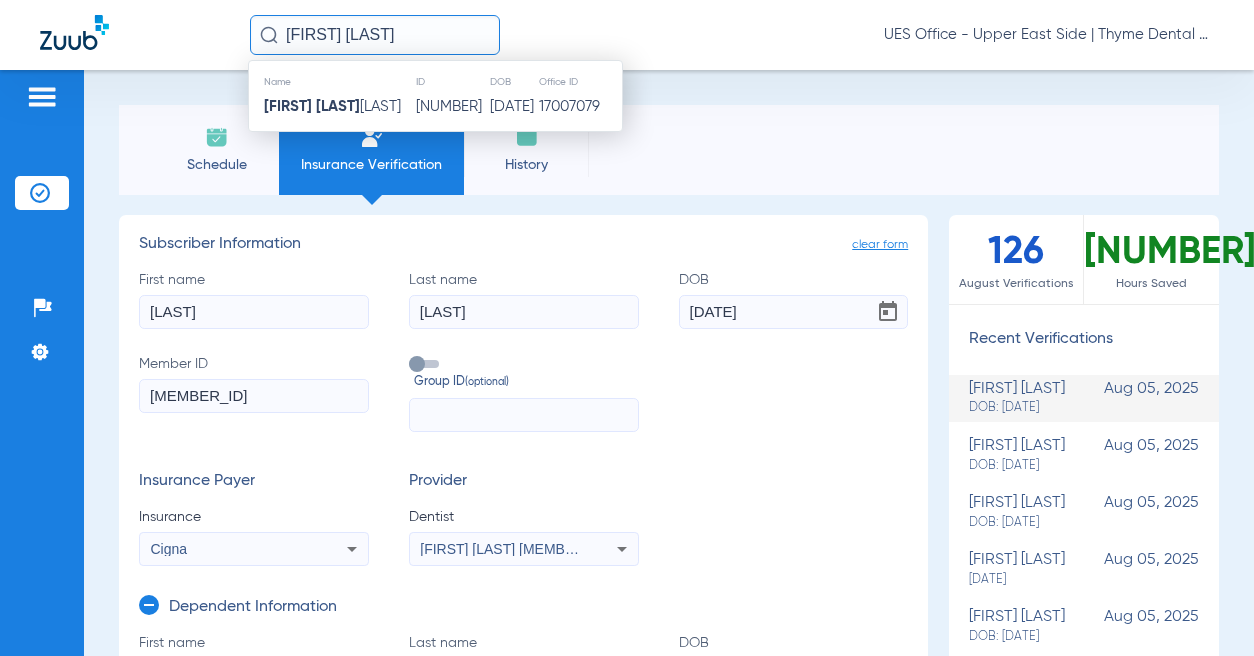 click on "[FIRST] [LAST]" 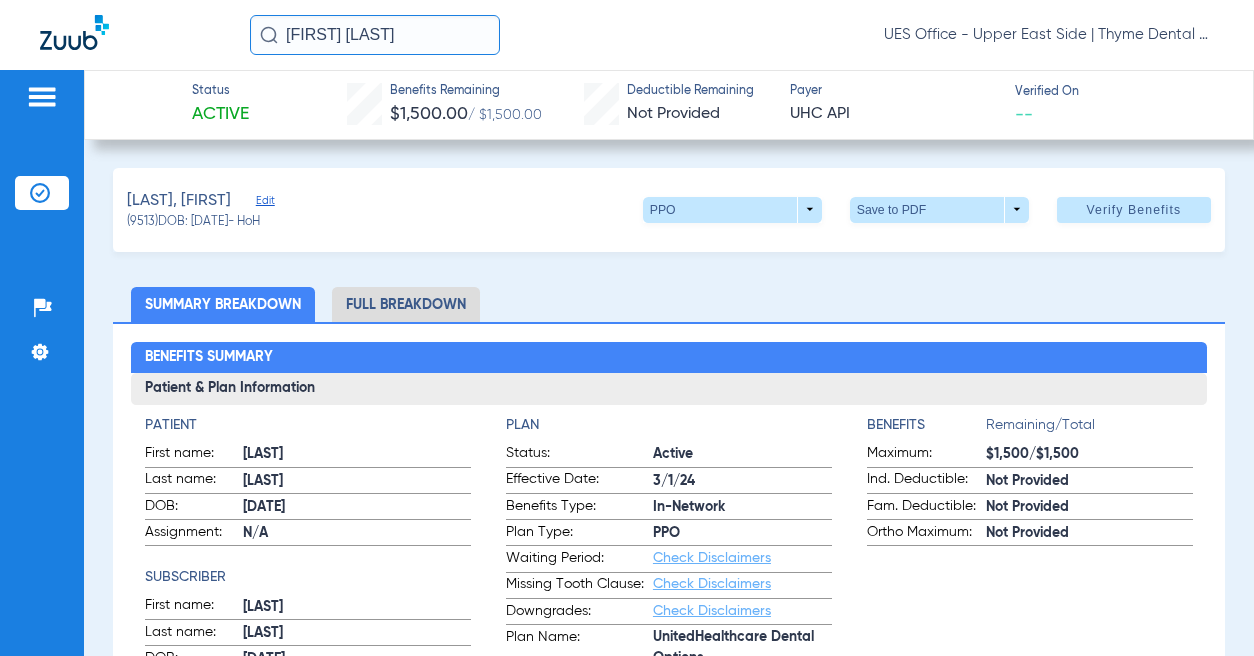 click on "Full Breakdown" 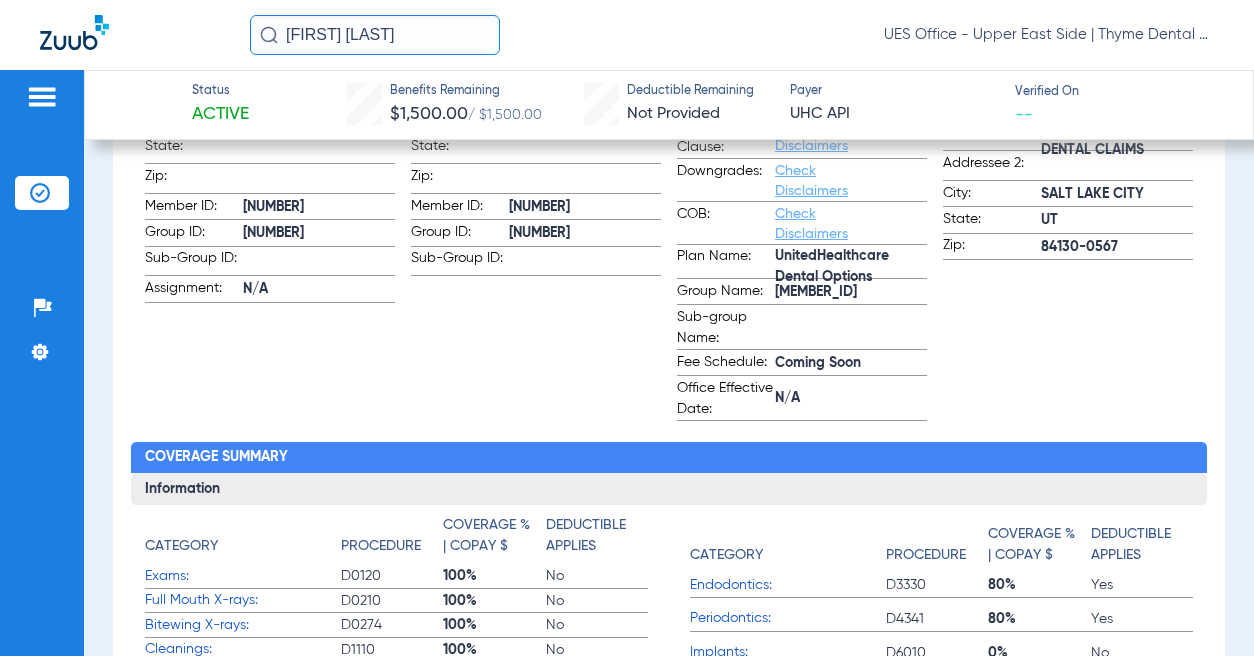 scroll, scrollTop: 500, scrollLeft: 0, axis: vertical 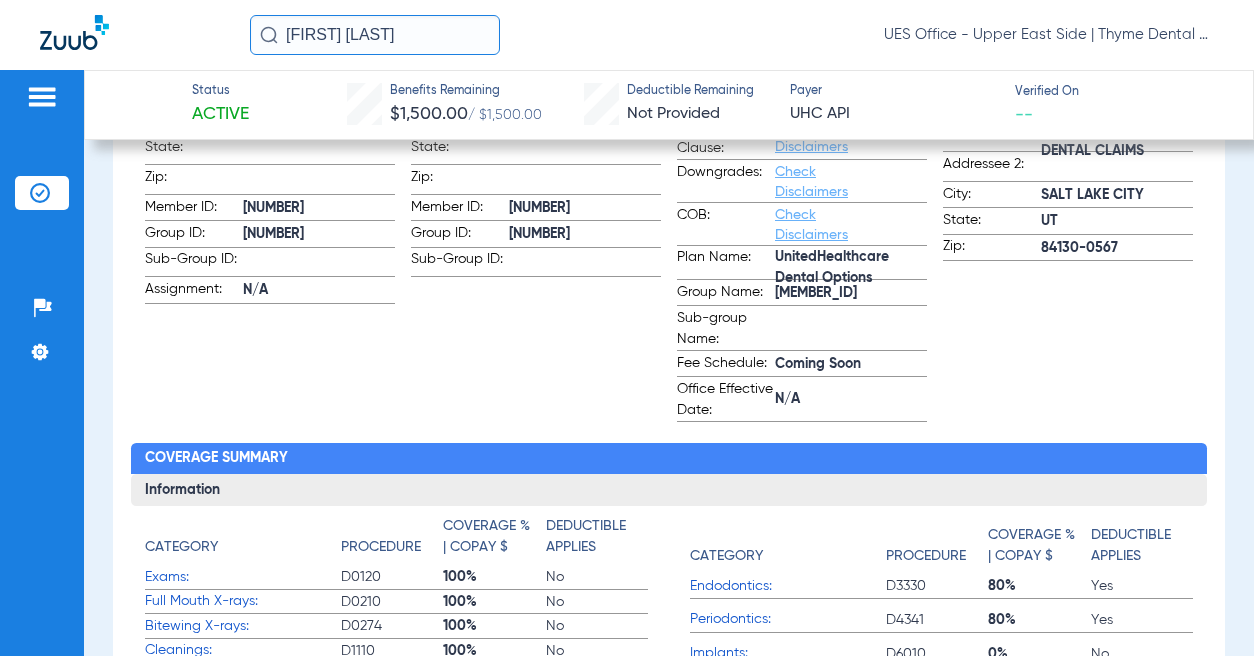 click on "[MEMBER_ID]" 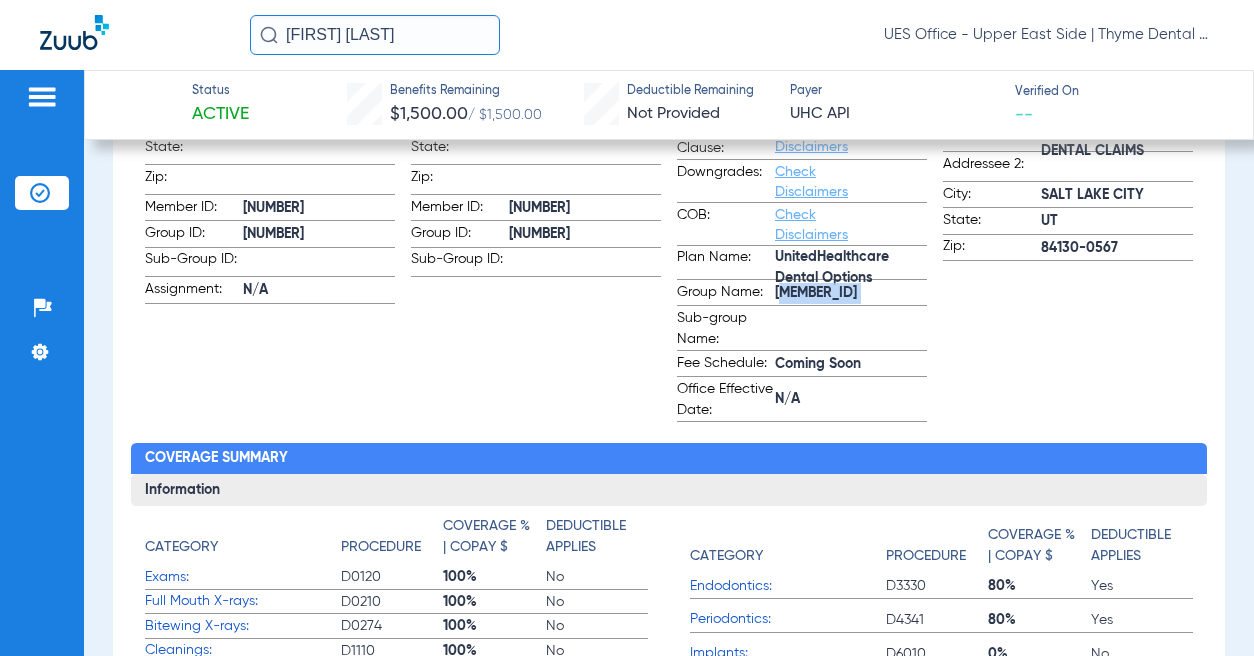 click on "[MEMBER_ID]" 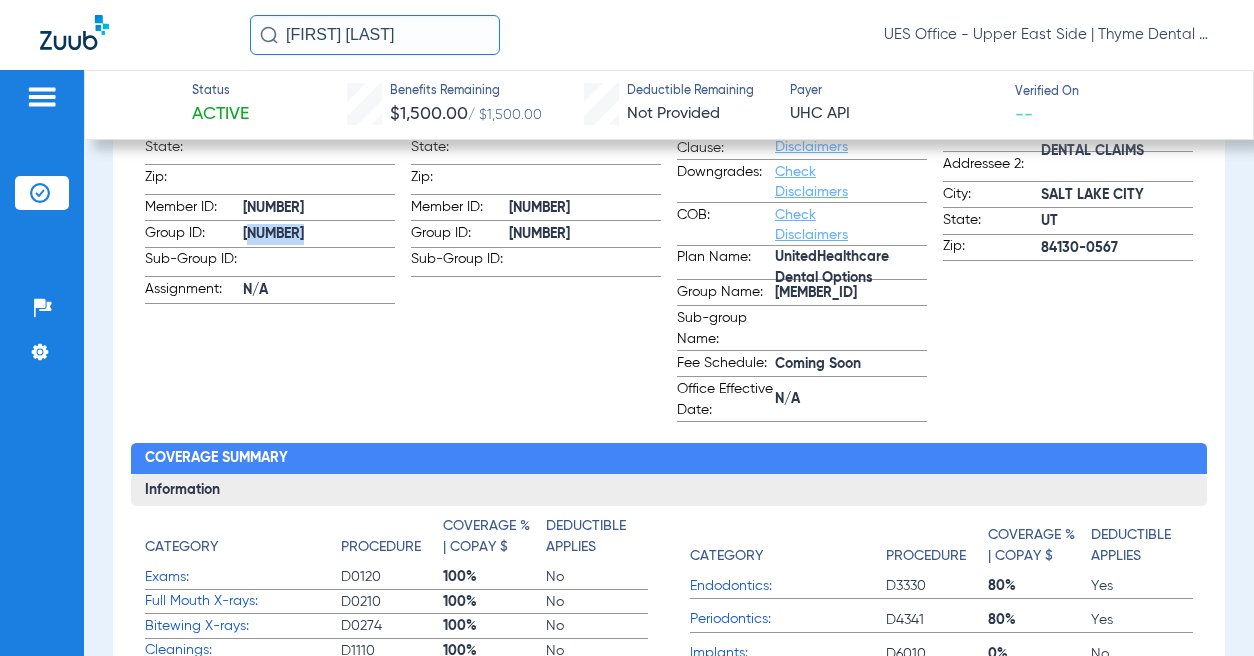 copy on "[NUMBER]" 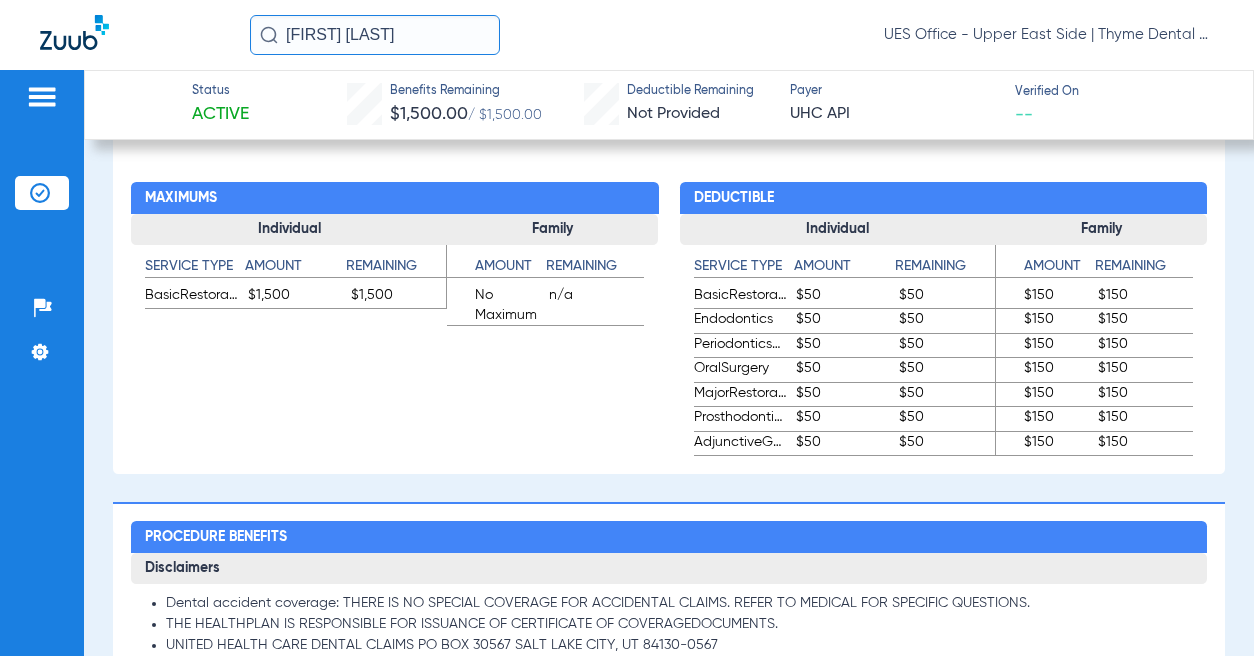 scroll, scrollTop: 1200, scrollLeft: 0, axis: vertical 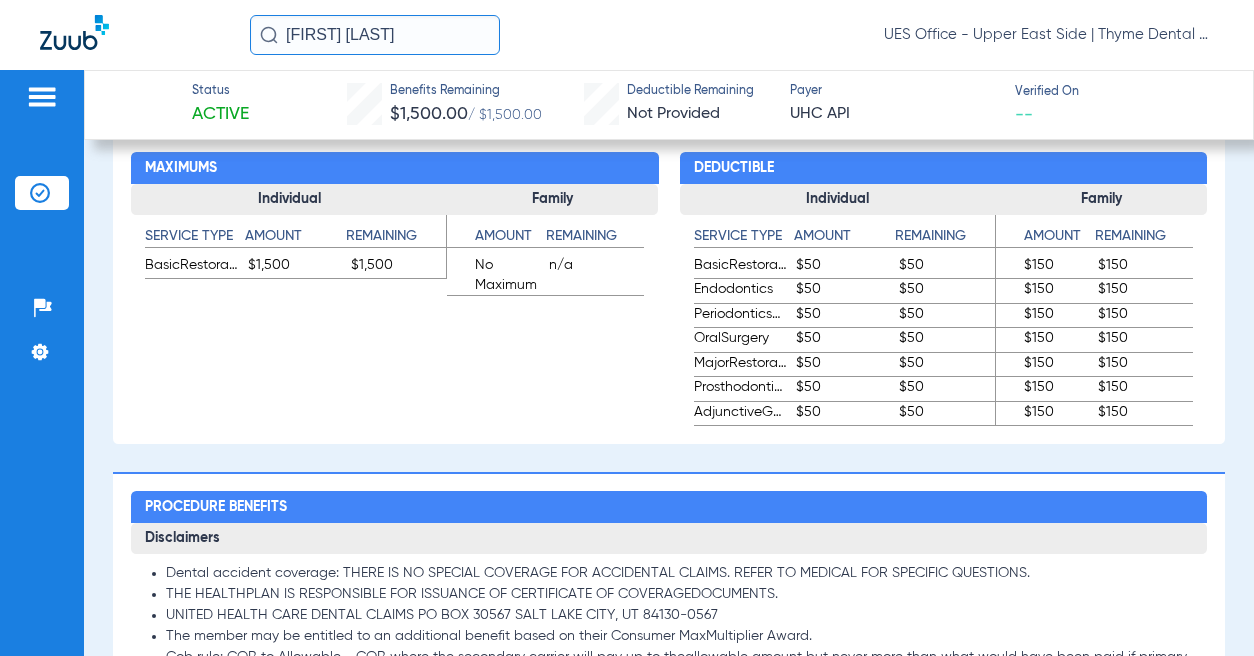 click on "Maximums Individual Service Type Amount Remaining  BasicRestorative   $1,500   $1,500  Family Service Type Amount Remaining  BasicRestorative   No Maximum   n/a" 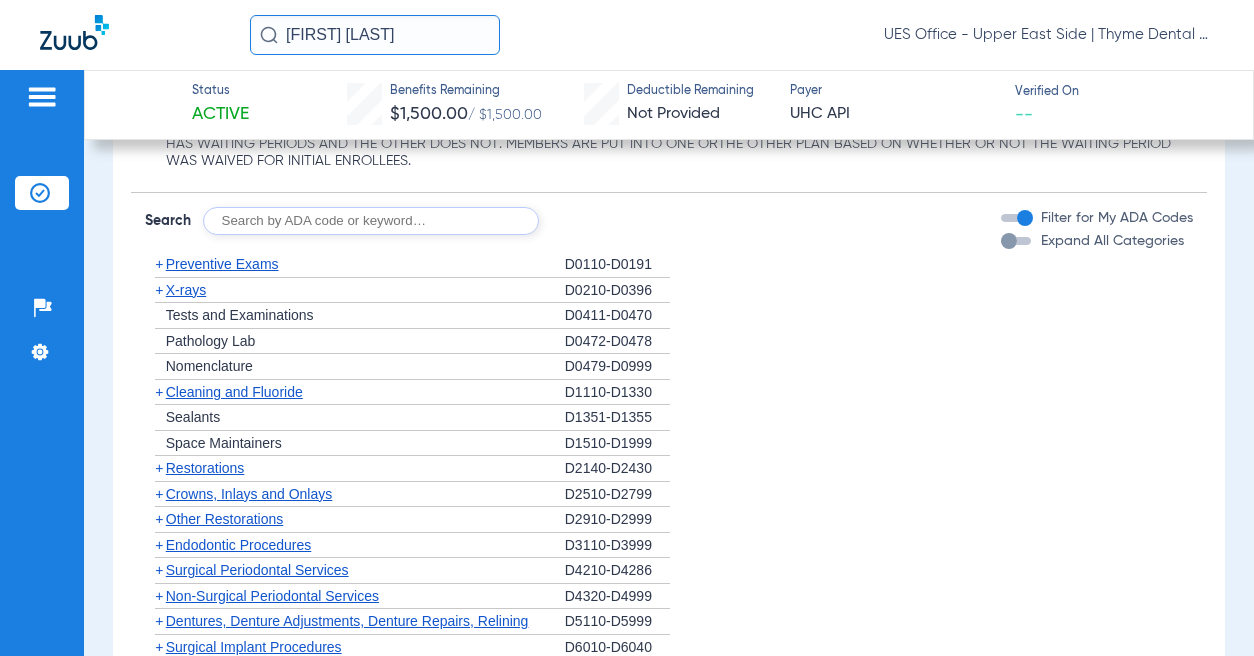 scroll, scrollTop: 2200, scrollLeft: 0, axis: vertical 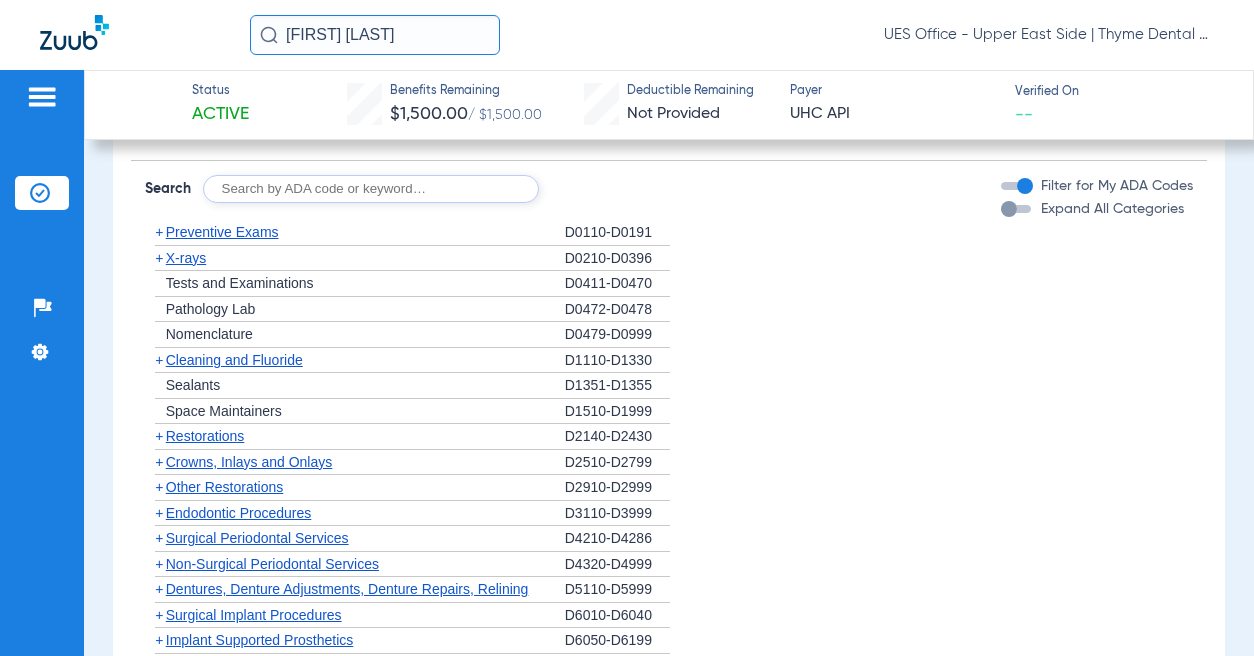 click on "Preventive Exams" 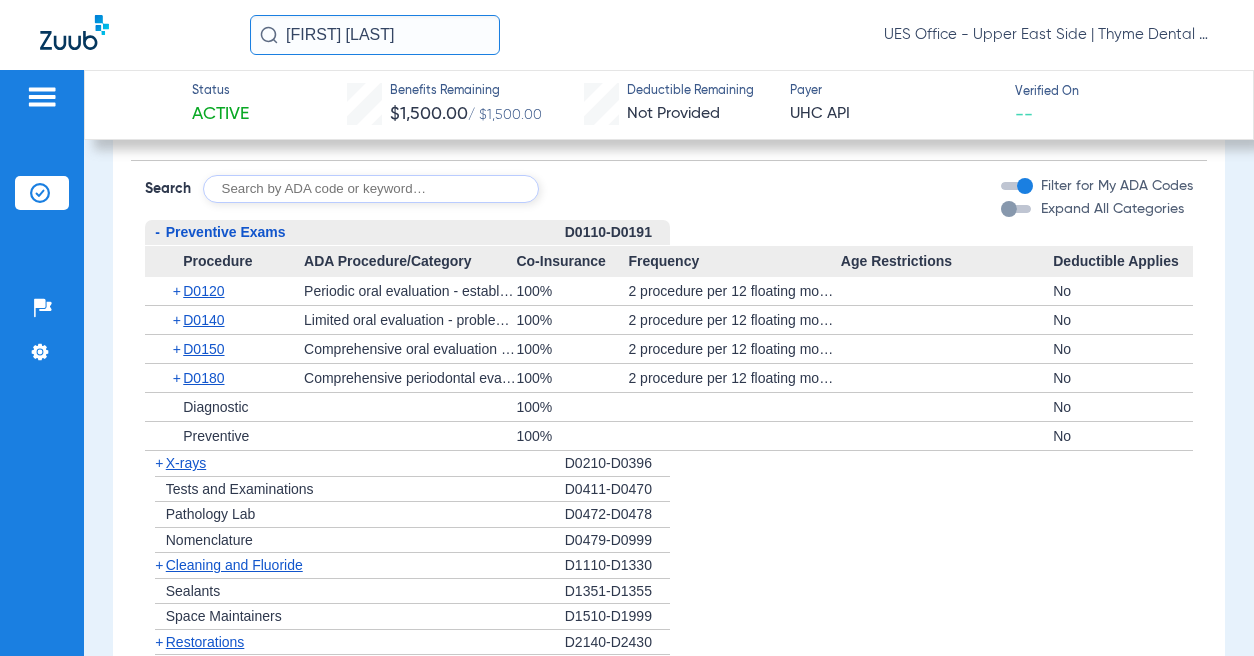 click on "X-rays" 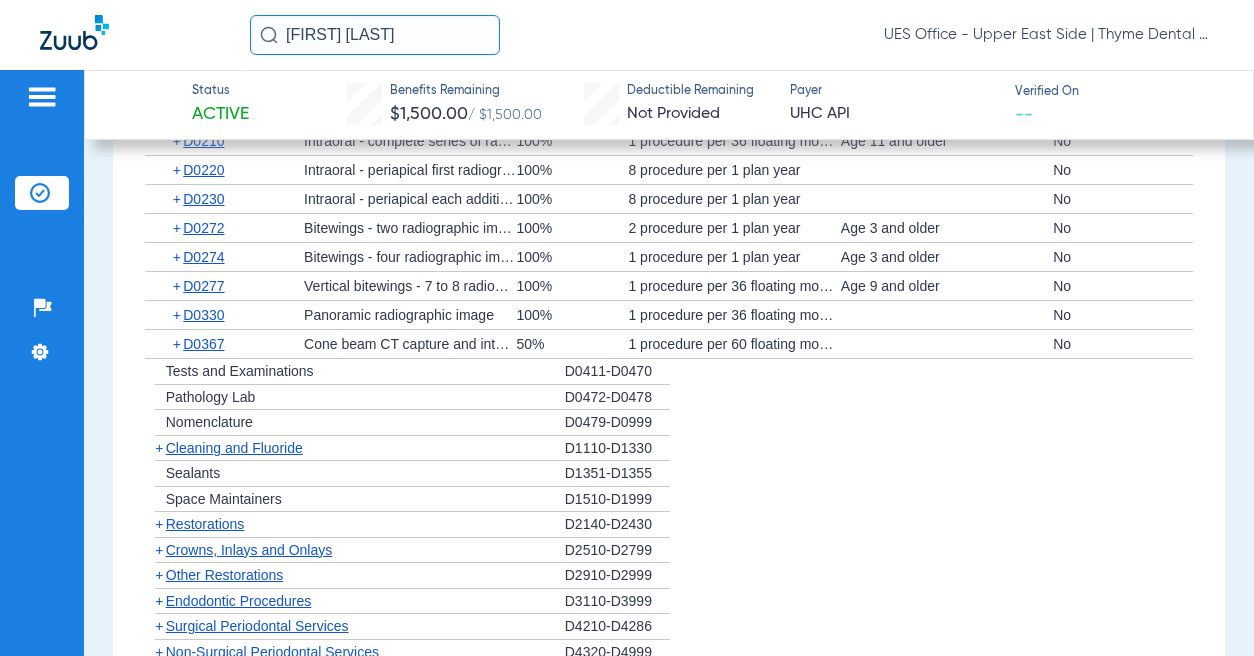 scroll, scrollTop: 2600, scrollLeft: 0, axis: vertical 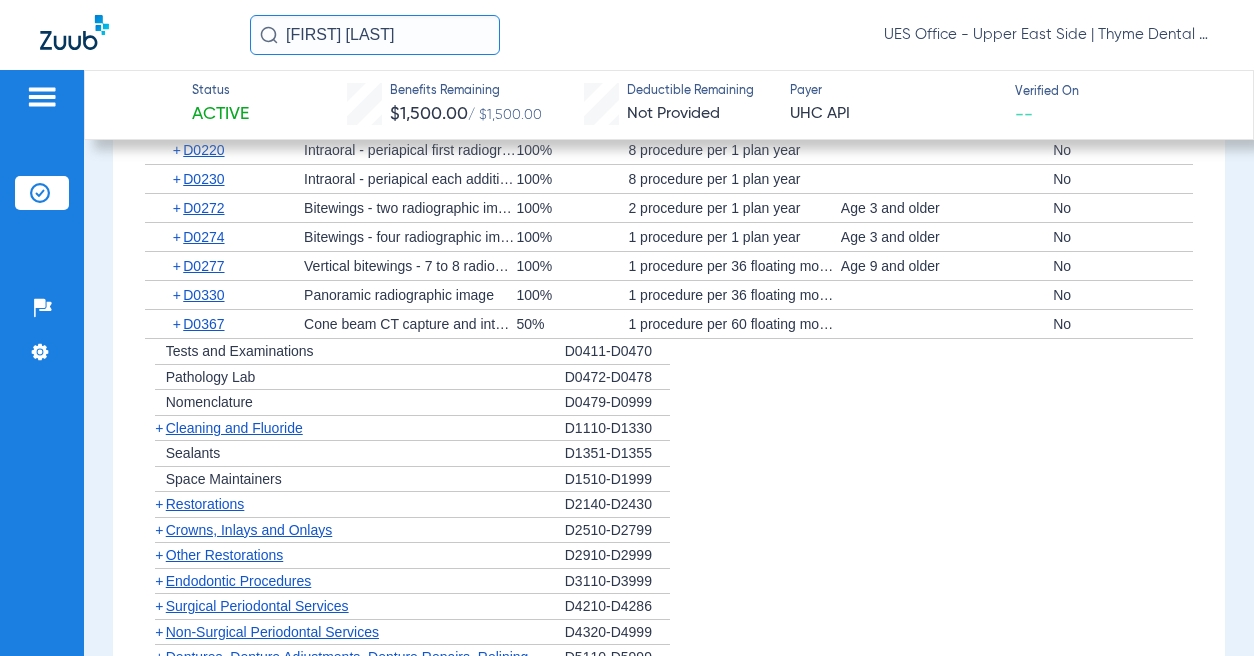 click on "Cleaning and Fluoride" 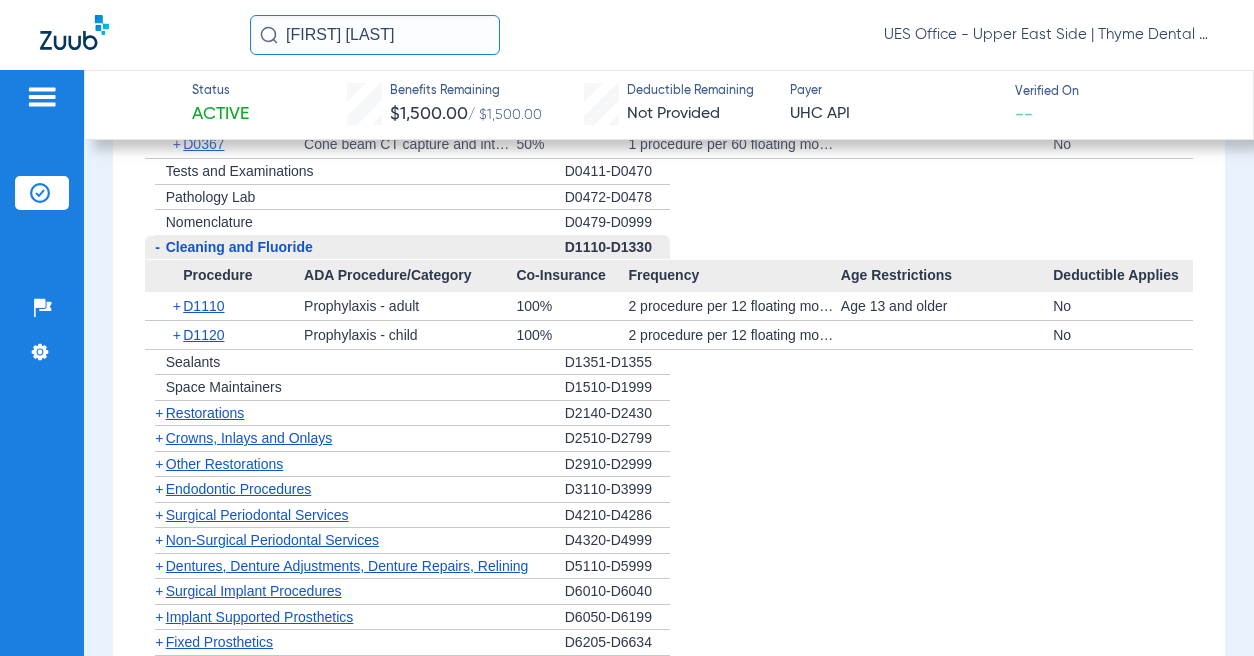 scroll, scrollTop: 2900, scrollLeft: 0, axis: vertical 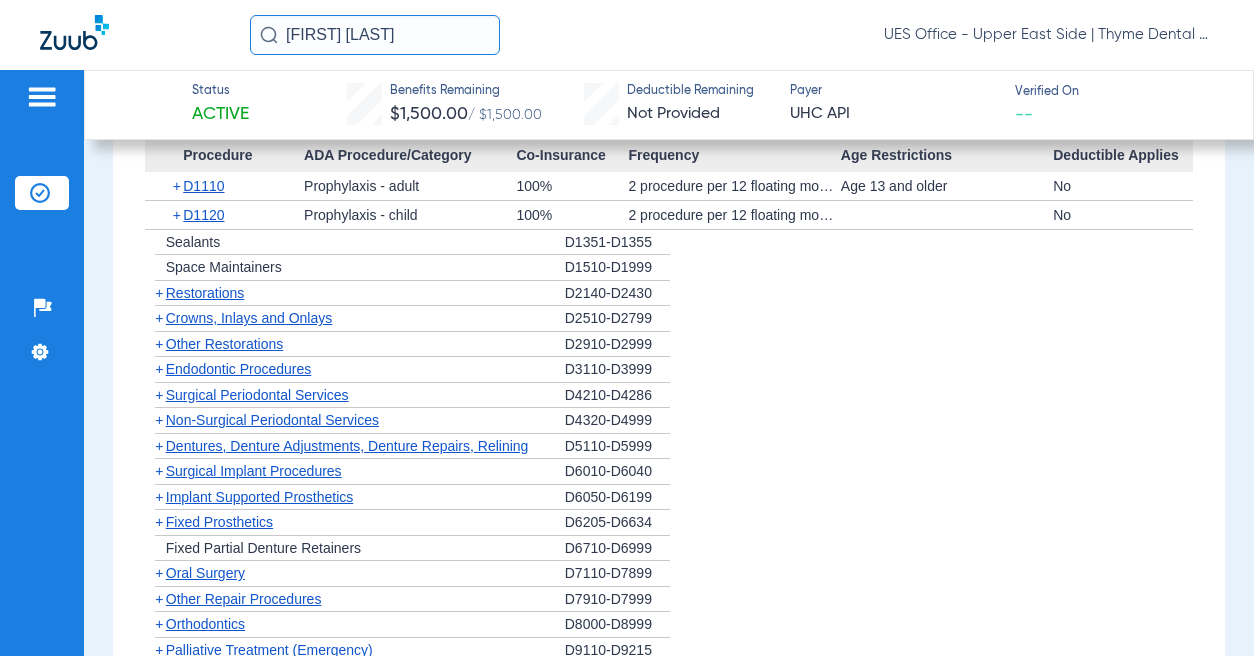 click on "Crowns, Inlays and Onlays" 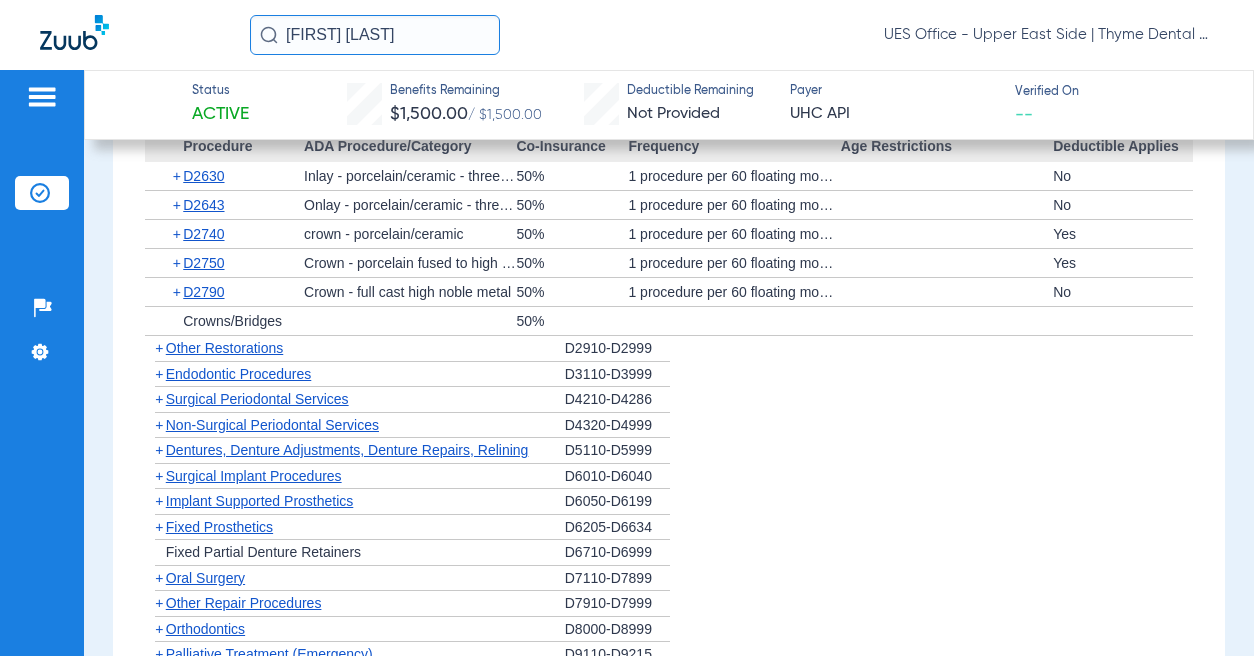scroll, scrollTop: 3200, scrollLeft: 0, axis: vertical 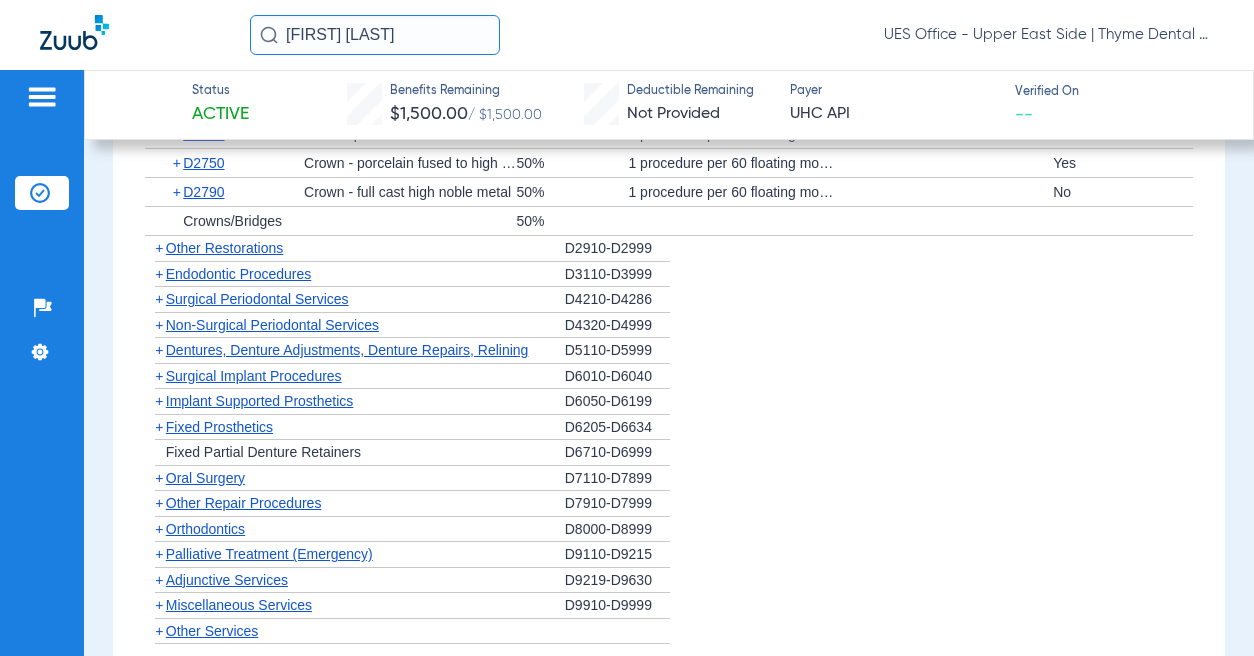 click on "Non-Surgical Periodontal Services" 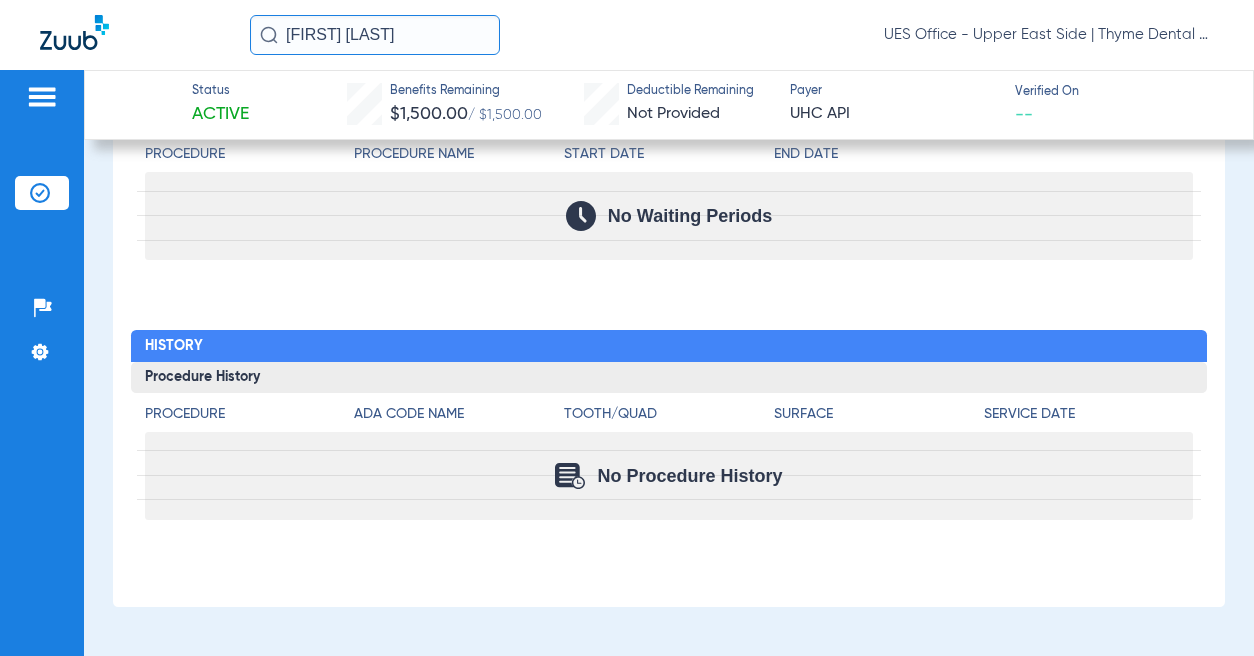 scroll, scrollTop: 3933, scrollLeft: 0, axis: vertical 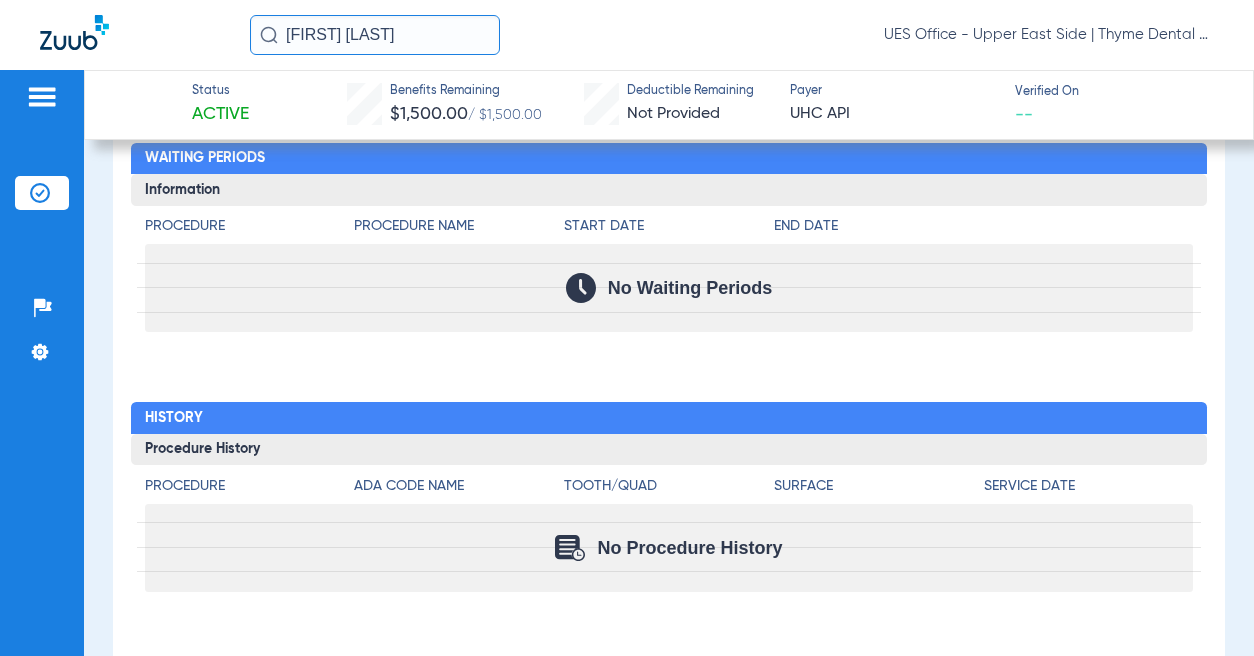 click on "[FIRST] [LAST]" 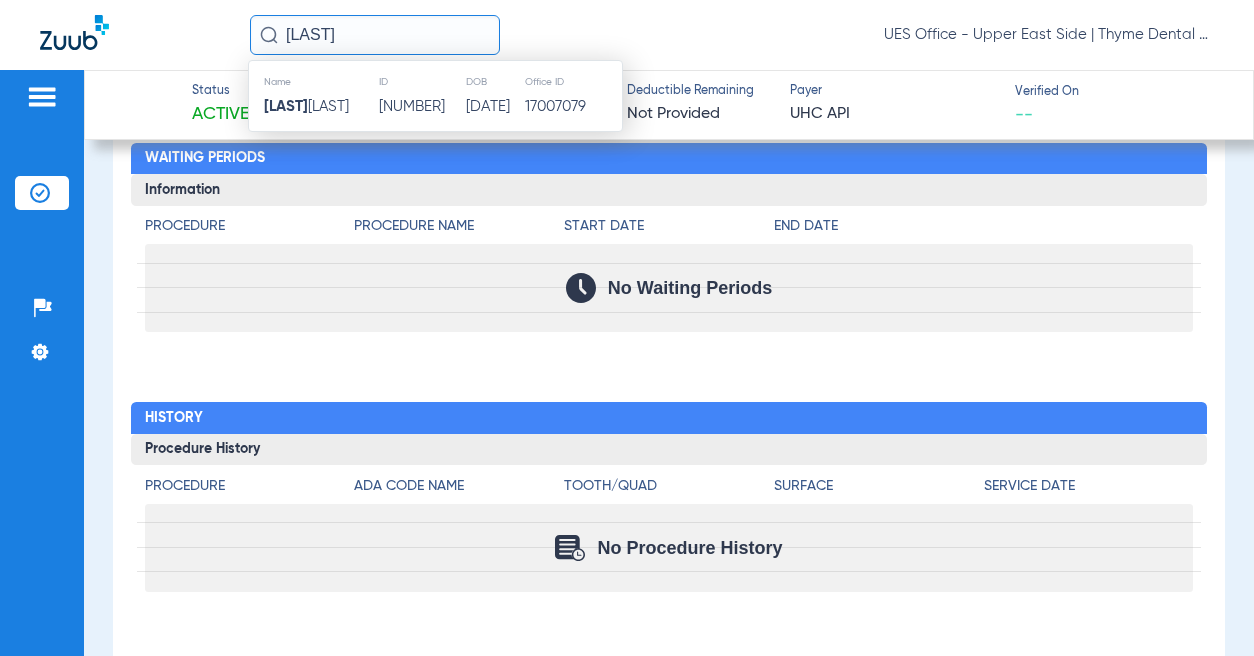 click on "[LAST]  [FIRST]" 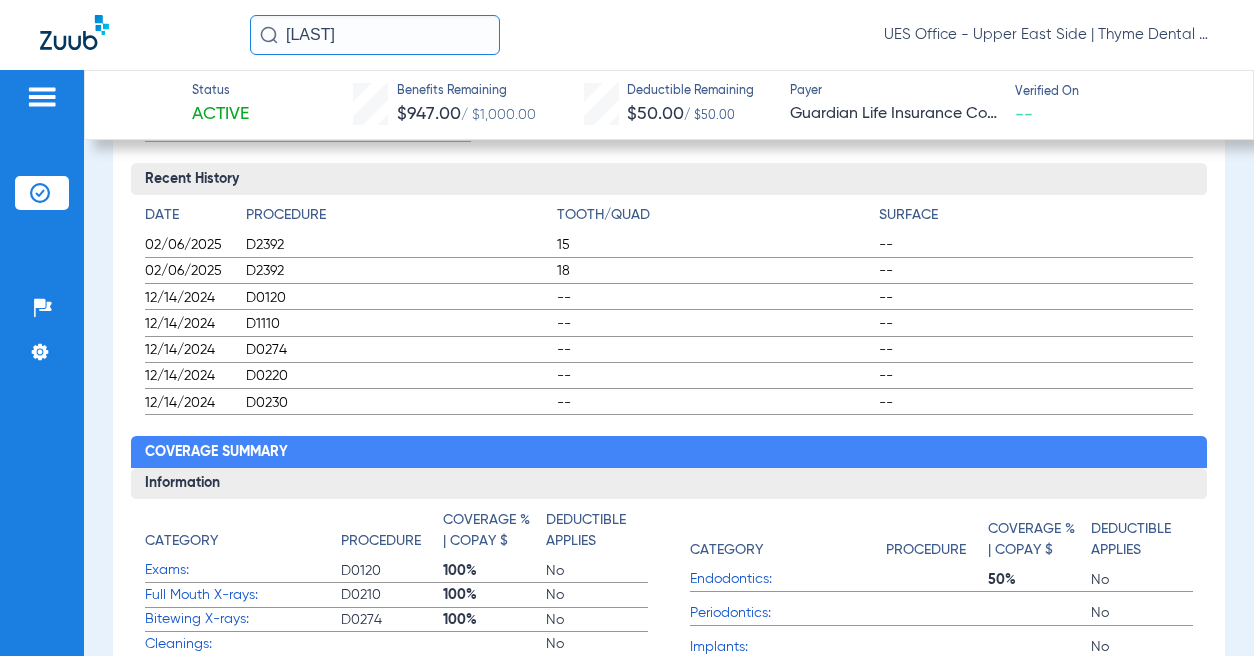 scroll, scrollTop: 0, scrollLeft: 0, axis: both 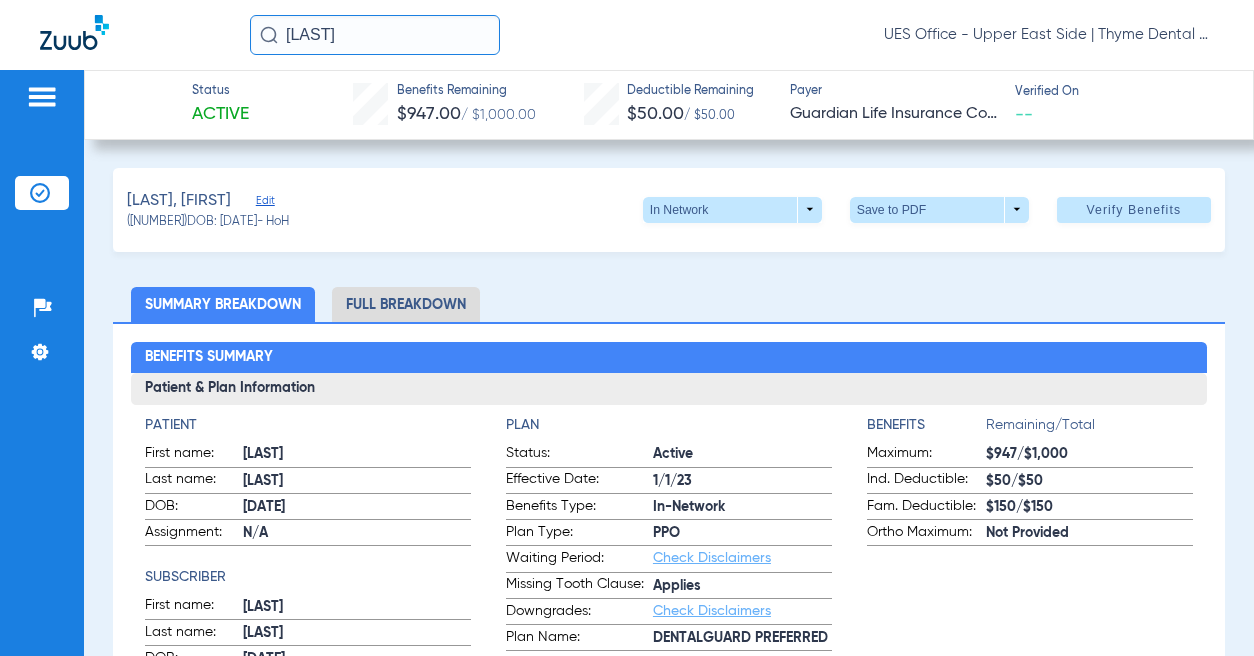 click 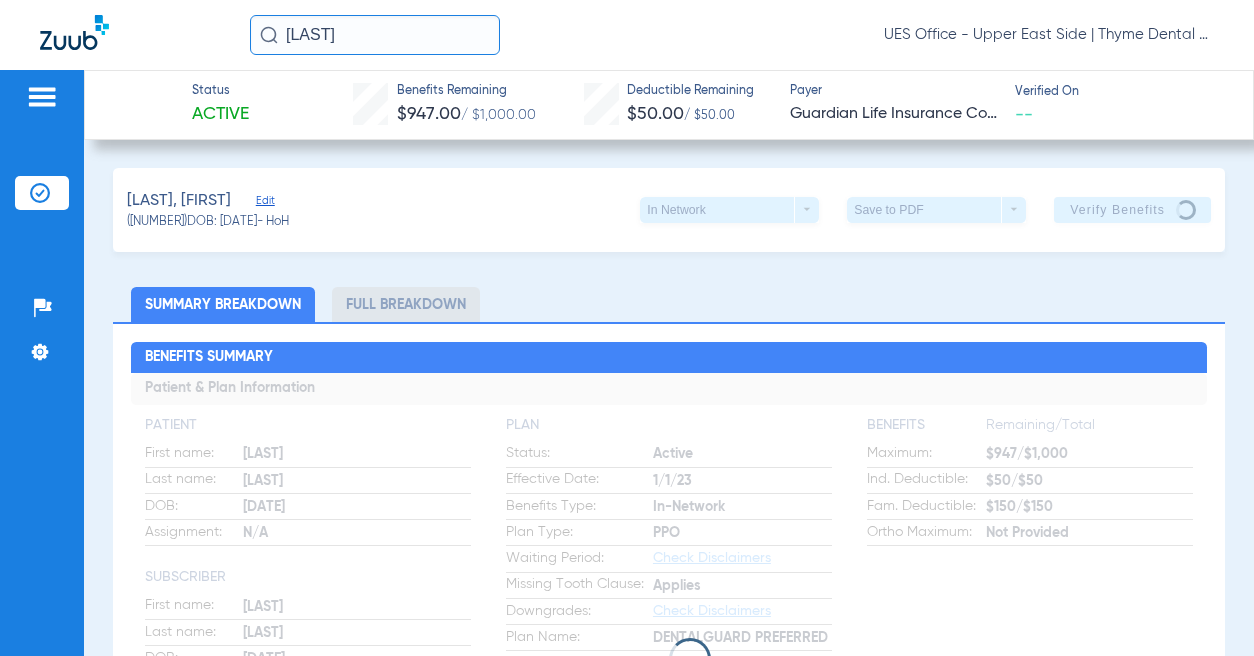 click on "[LAST]" 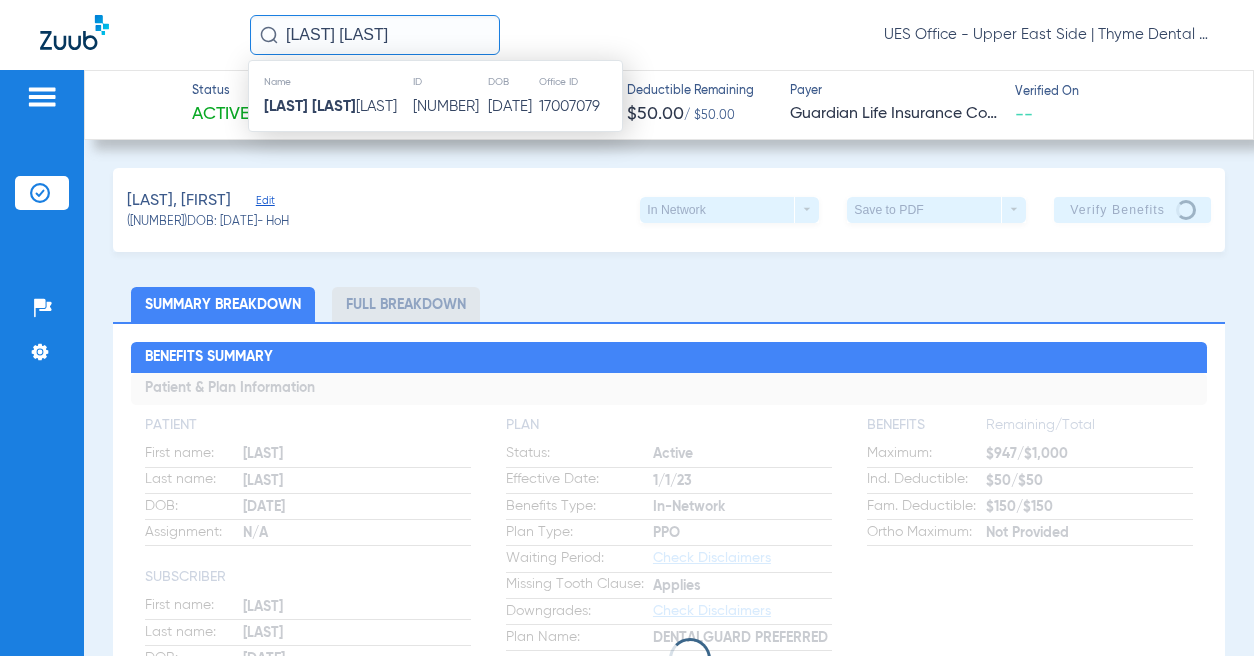 type on "[LAST] [LAST]" 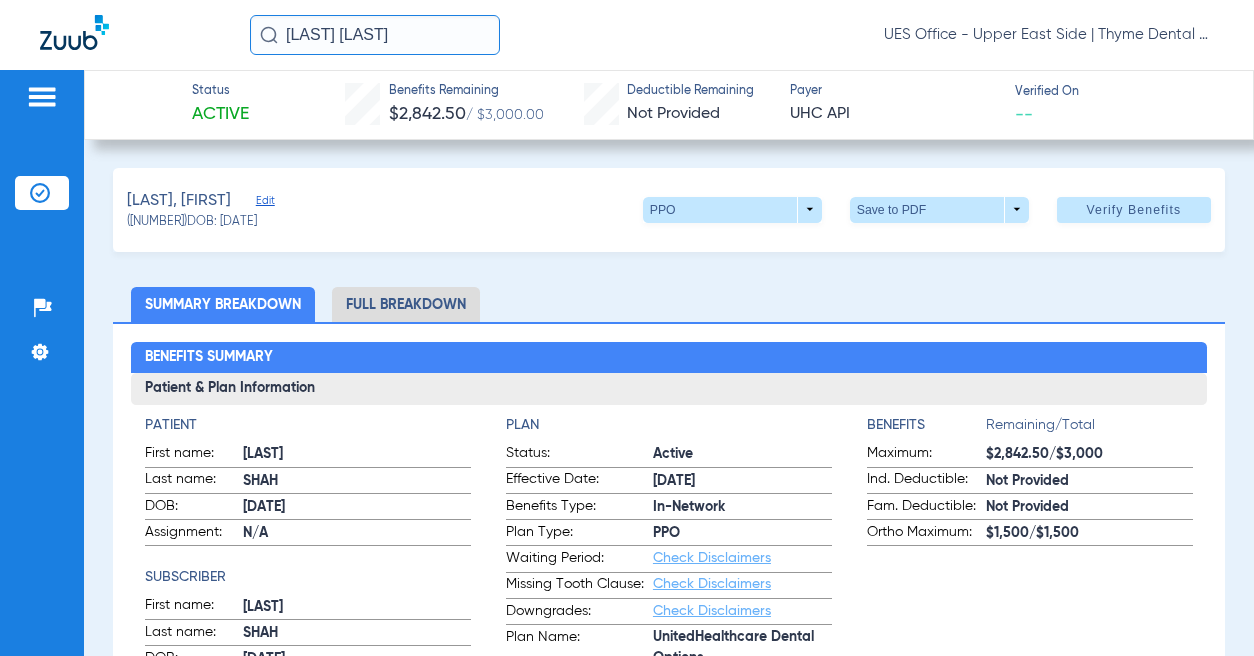 click on "Verify Benefits" 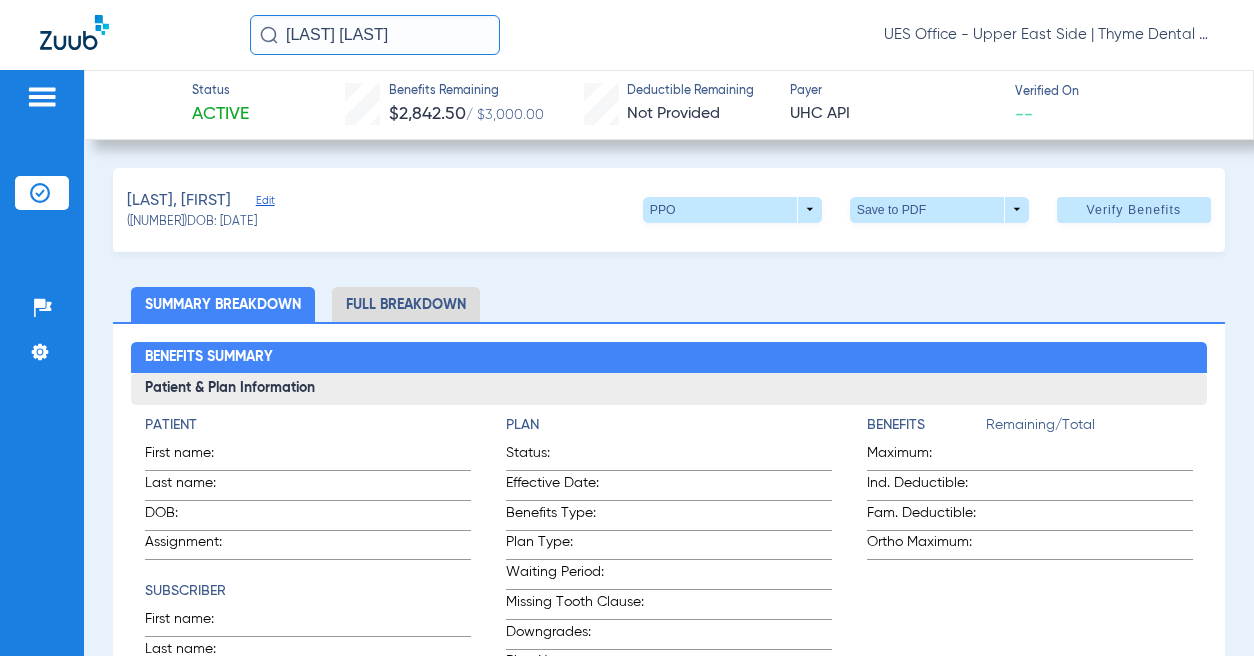 click 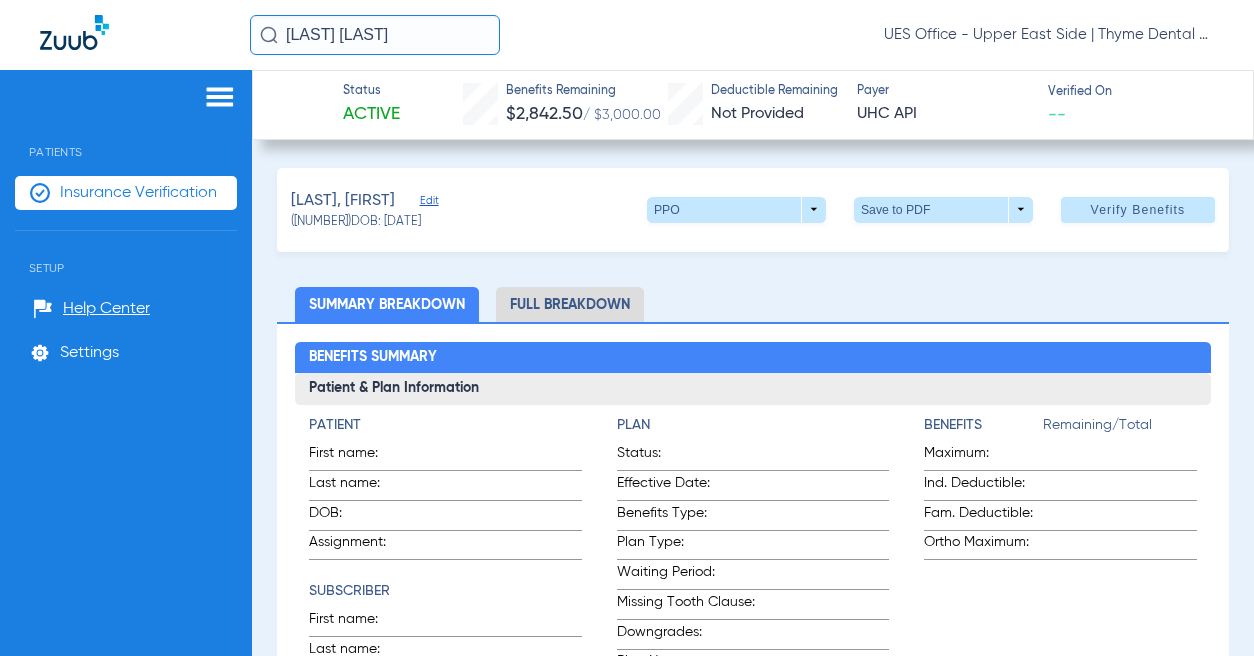 click on "Insurance Verification" 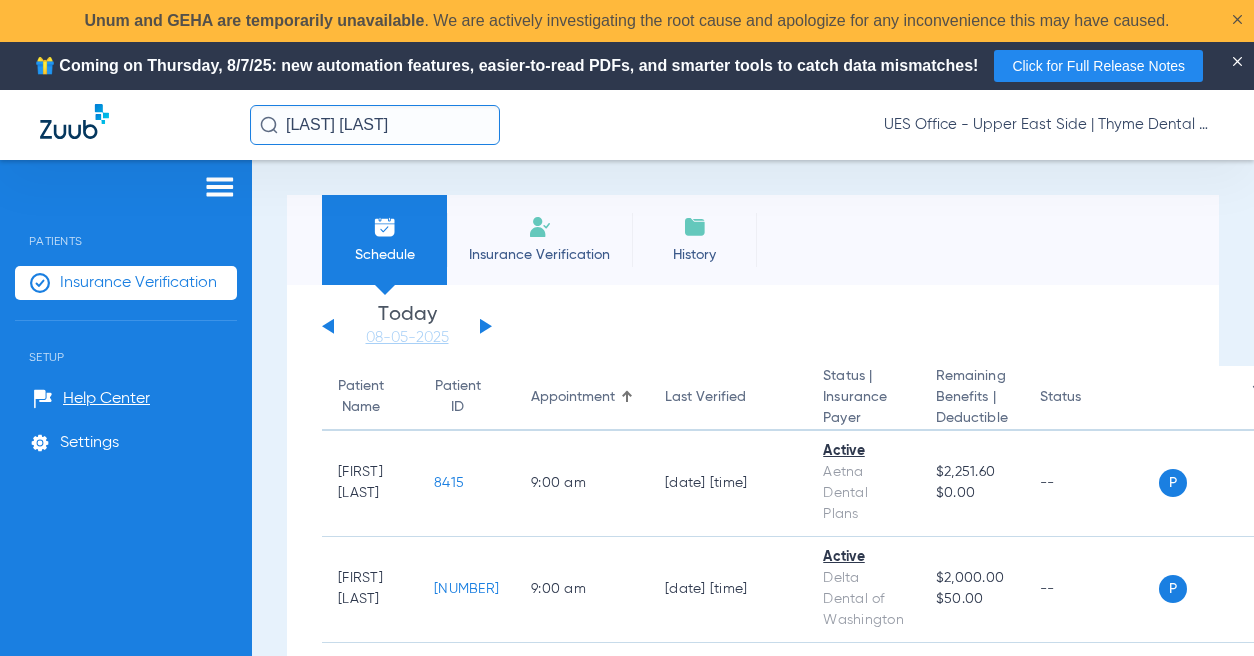 click 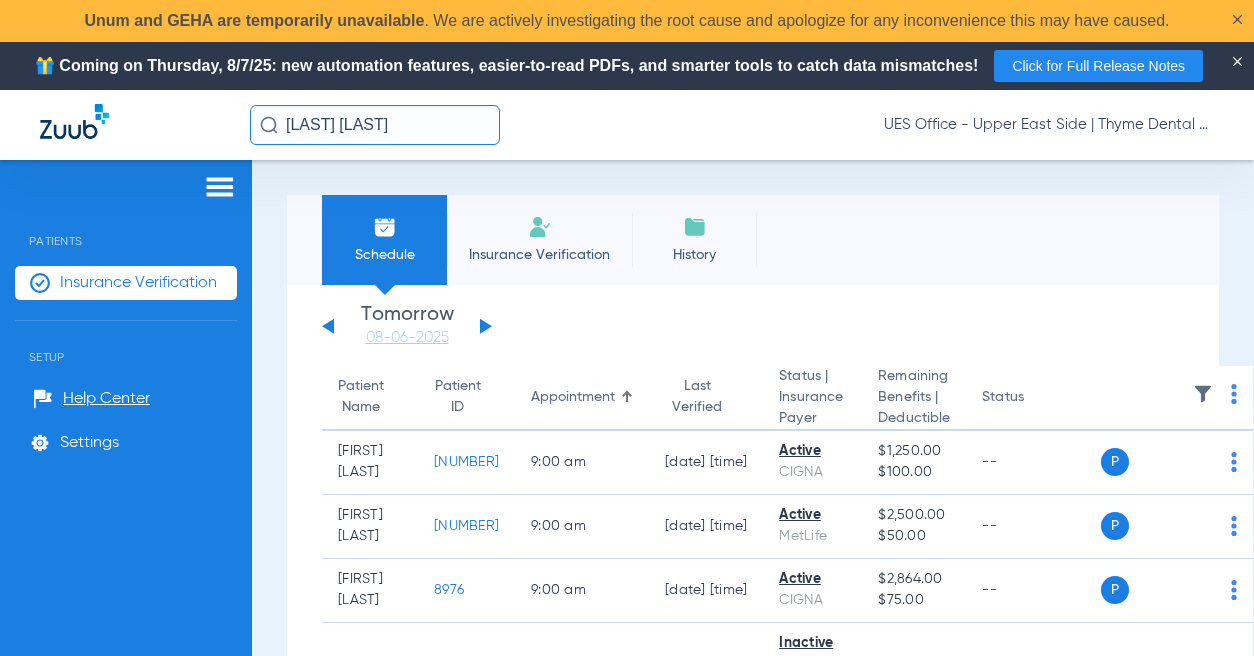 click on "Sunday   06-01-2025   Monday   06-02-2025   Tuesday   06-03-2025   Wednesday   06-04-2025   Thursday   06-05-2025   Friday   06-06-2025   Saturday   06-07-2025   Sunday   06-08-2025   Monday   06-09-2025   Tuesday   06-10-2025   Wednesday   06-11-2025   Thursday   06-12-2025   Friday   06-13-2025   Saturday   06-14-2025   Sunday   06-15-2025   Monday   06-16-2025   Tuesday   06-17-2025   Wednesday   06-18-2025   Thursday   06-19-2025   Friday   06-20-2025   Saturday   06-21-2025   Sunday   06-22-2025   Monday   06-23-2025   Tuesday   06-24-2025   Wednesday   06-25-2025   Thursday   06-26-2025   Friday   06-27-2025   Saturday   06-28-2025   Sunday   06-29-2025   Monday   06-30-2025   Tuesday   07-01-2025   Wednesday   07-02-2025   Thursday   07-03-2025   Friday   07-04-2025   Saturday   07-05-2025   Sunday   07-06-2025   Monday   07-07-2025   Tuesday   07-08-2025   Wednesday   07-09-2025   Thursday   07-10-2025   Friday   07-11-2025   Saturday   07-12-2025   Sunday   07-13-2025   Monday   07-14-2025   Friday" 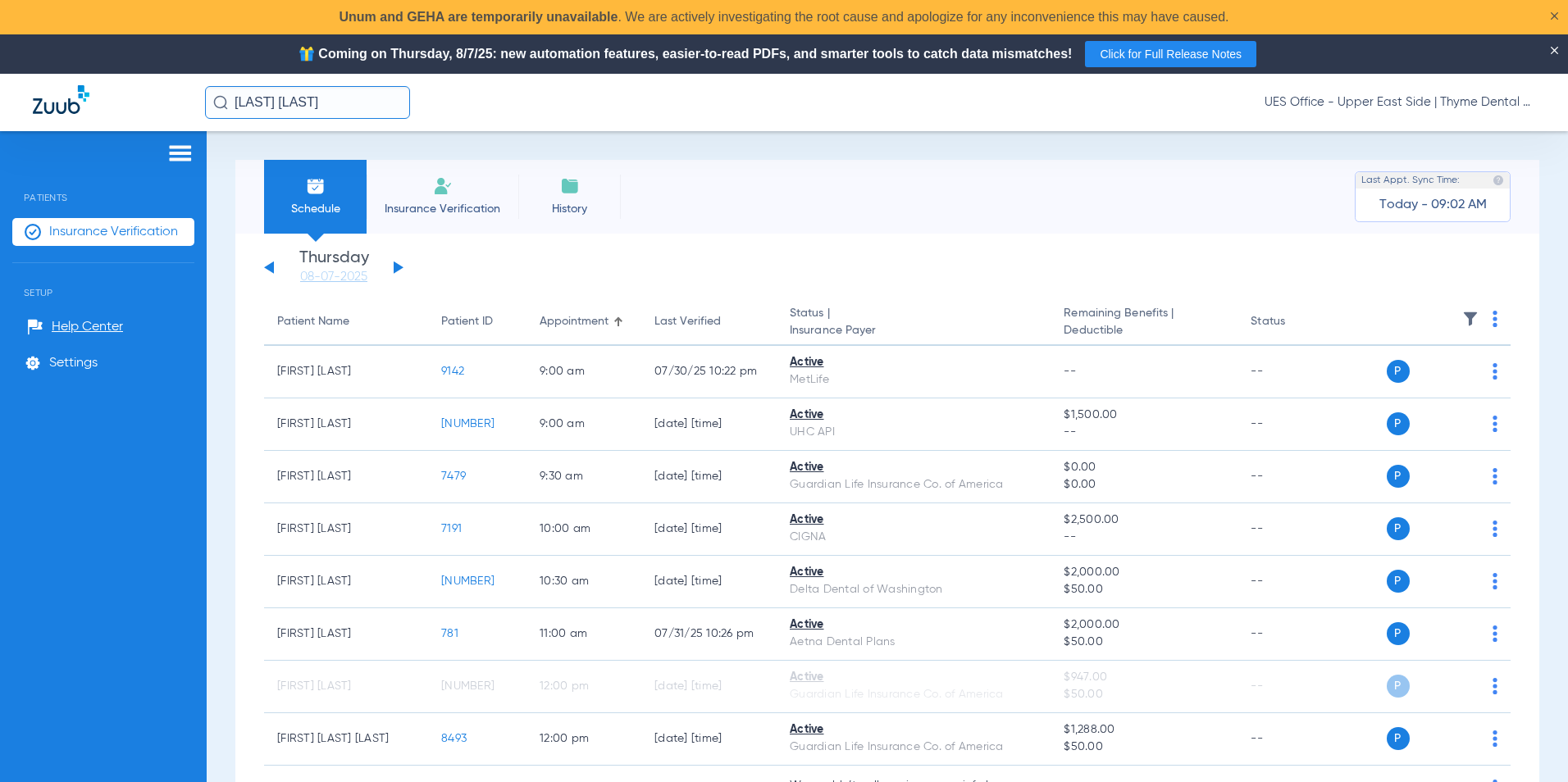 click 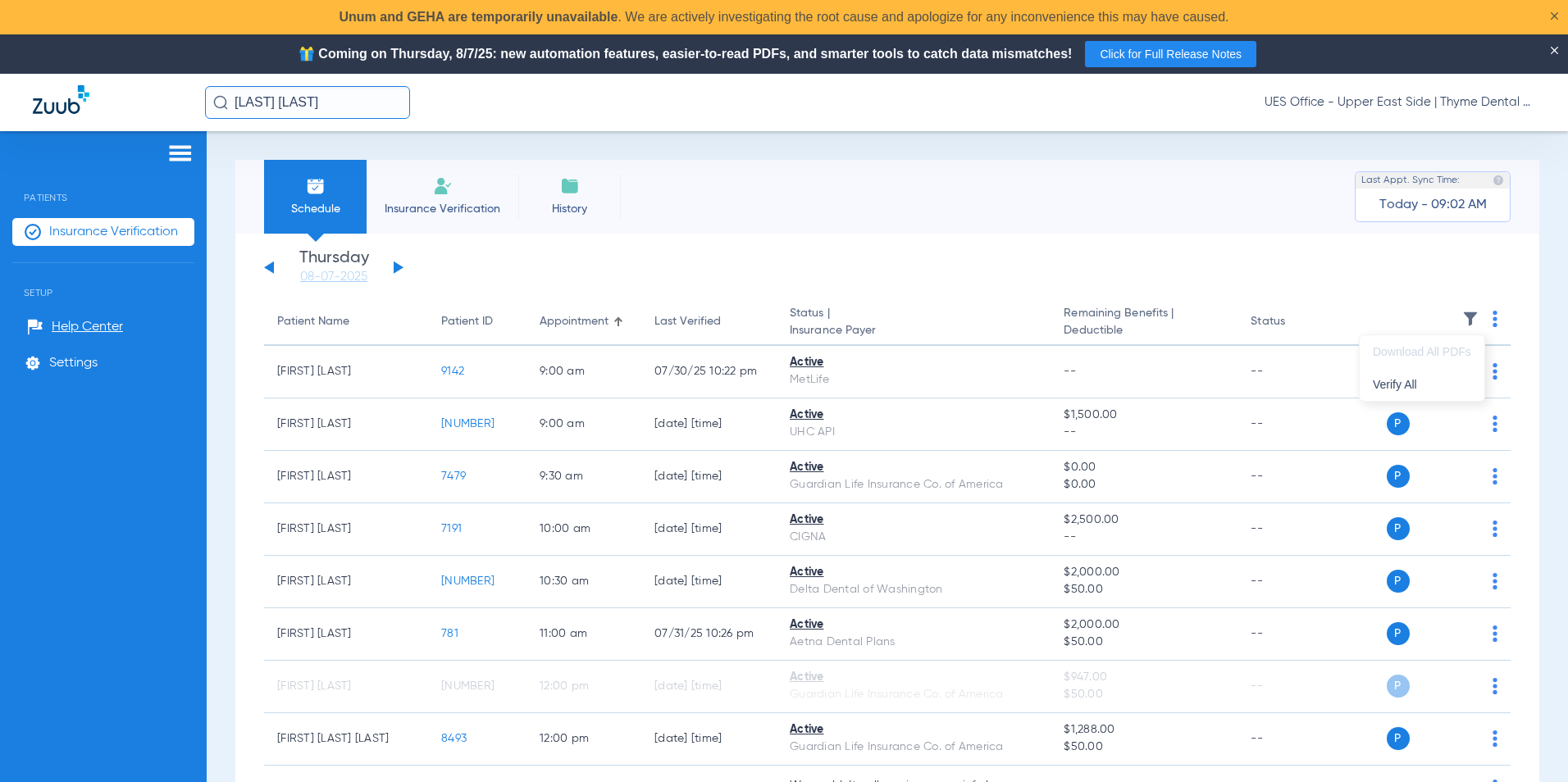 click on "Verify All" at bounding box center [1422, 384] 